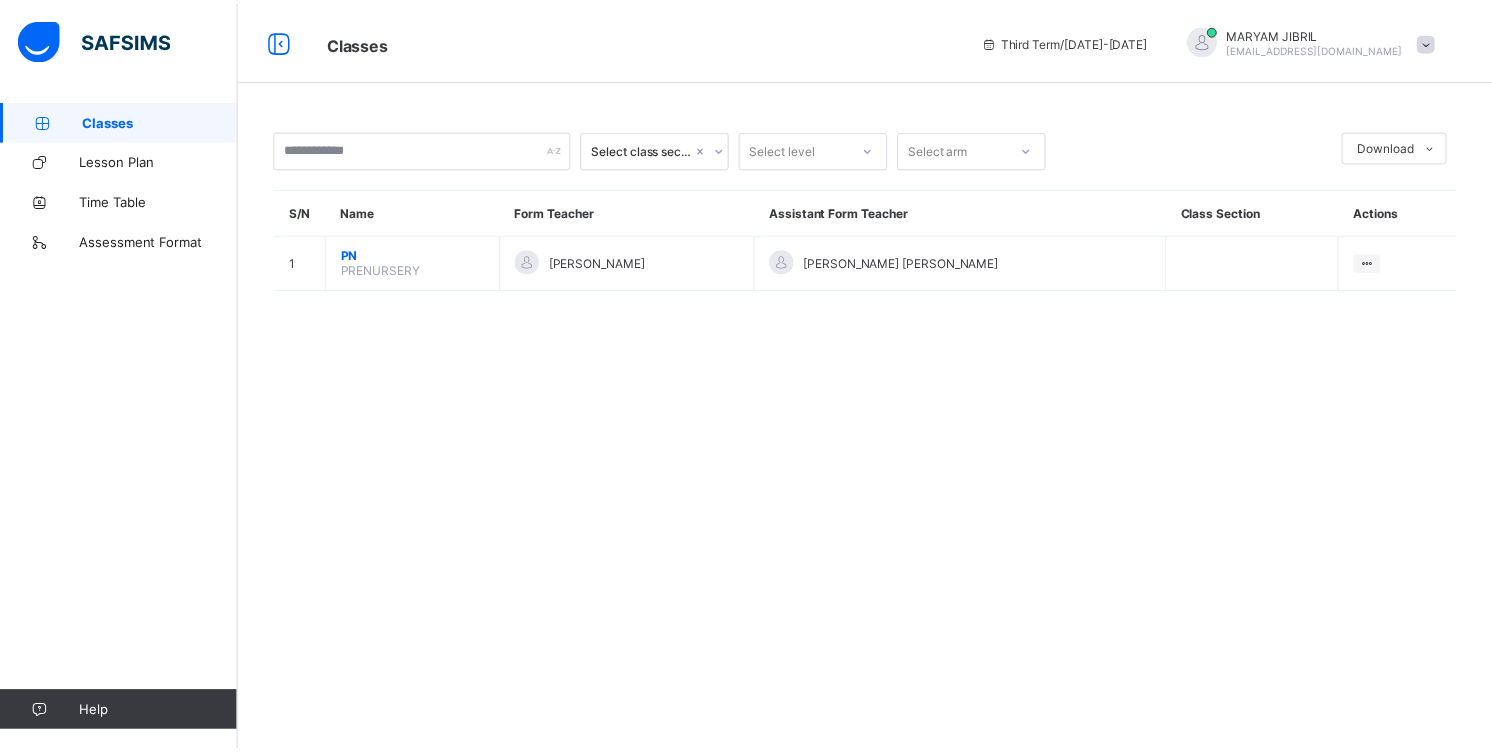 scroll, scrollTop: 0, scrollLeft: 0, axis: both 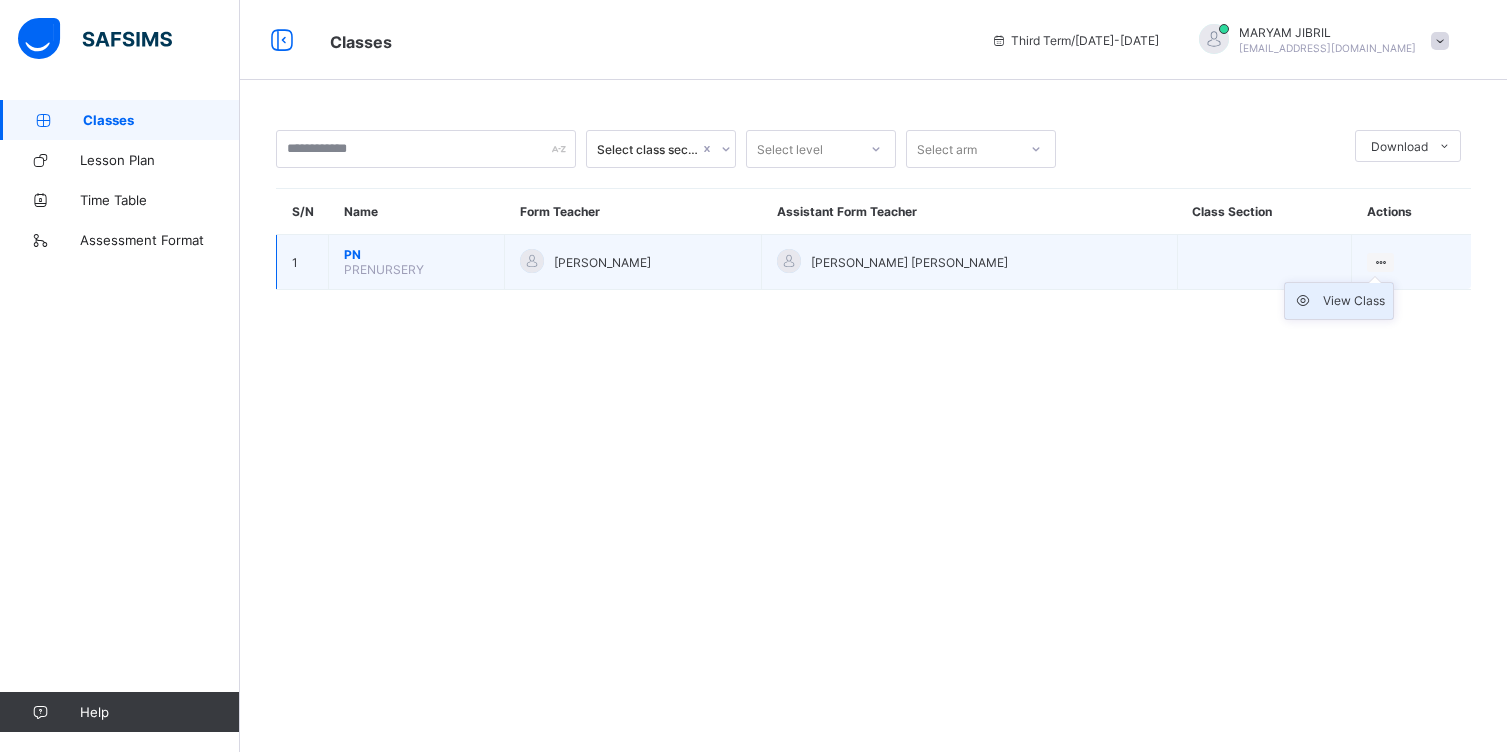 click on "View Class" at bounding box center [1354, 301] 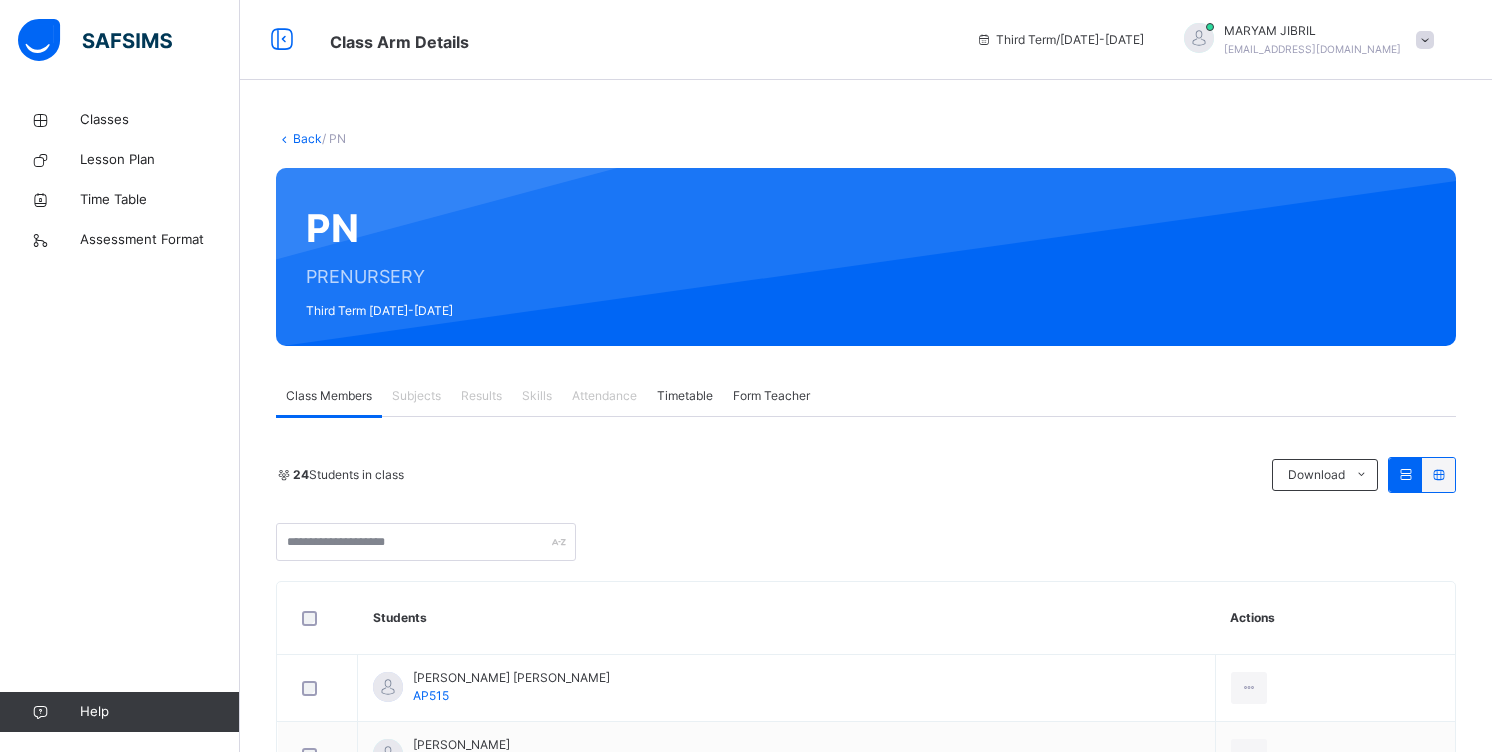 click at bounding box center (1425, 40) 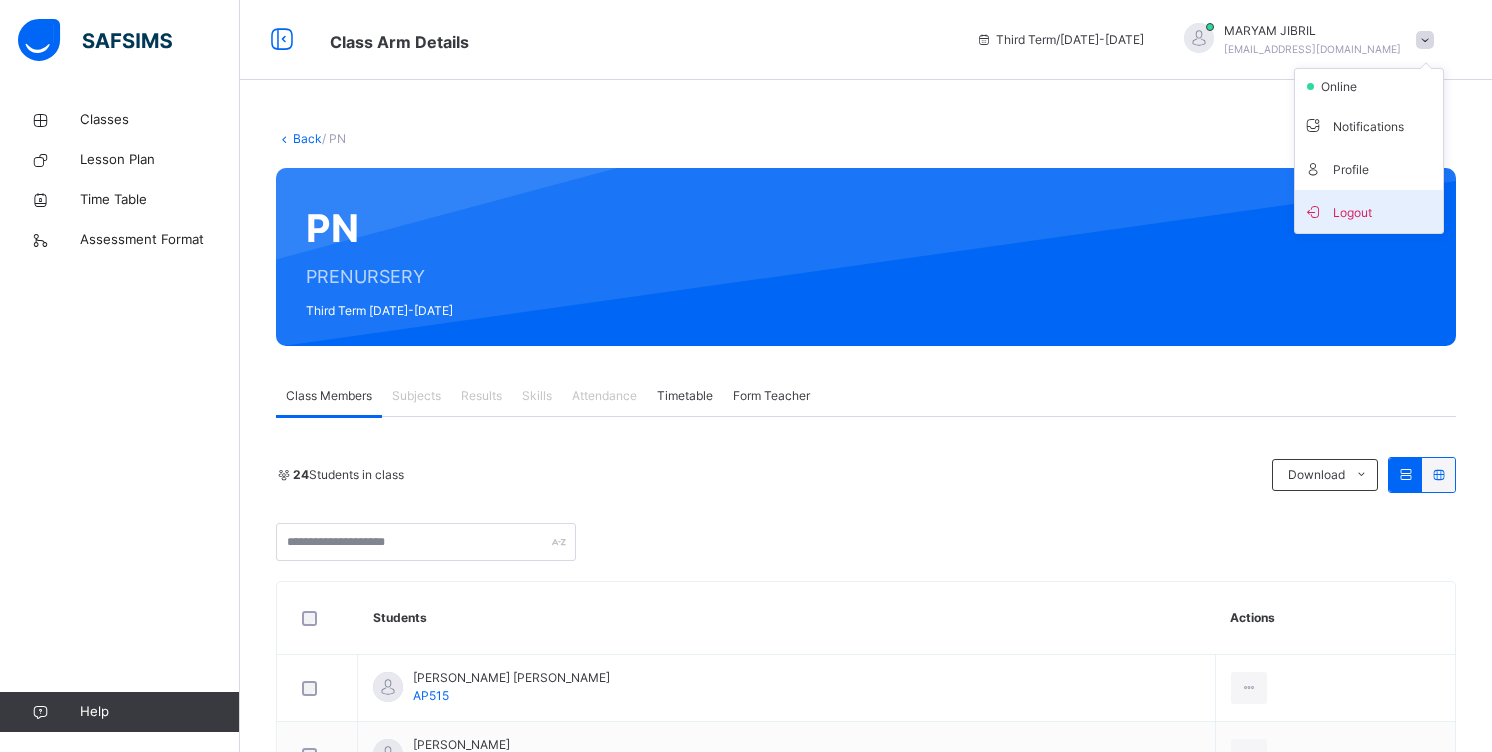 click on "Logout" at bounding box center (1369, 211) 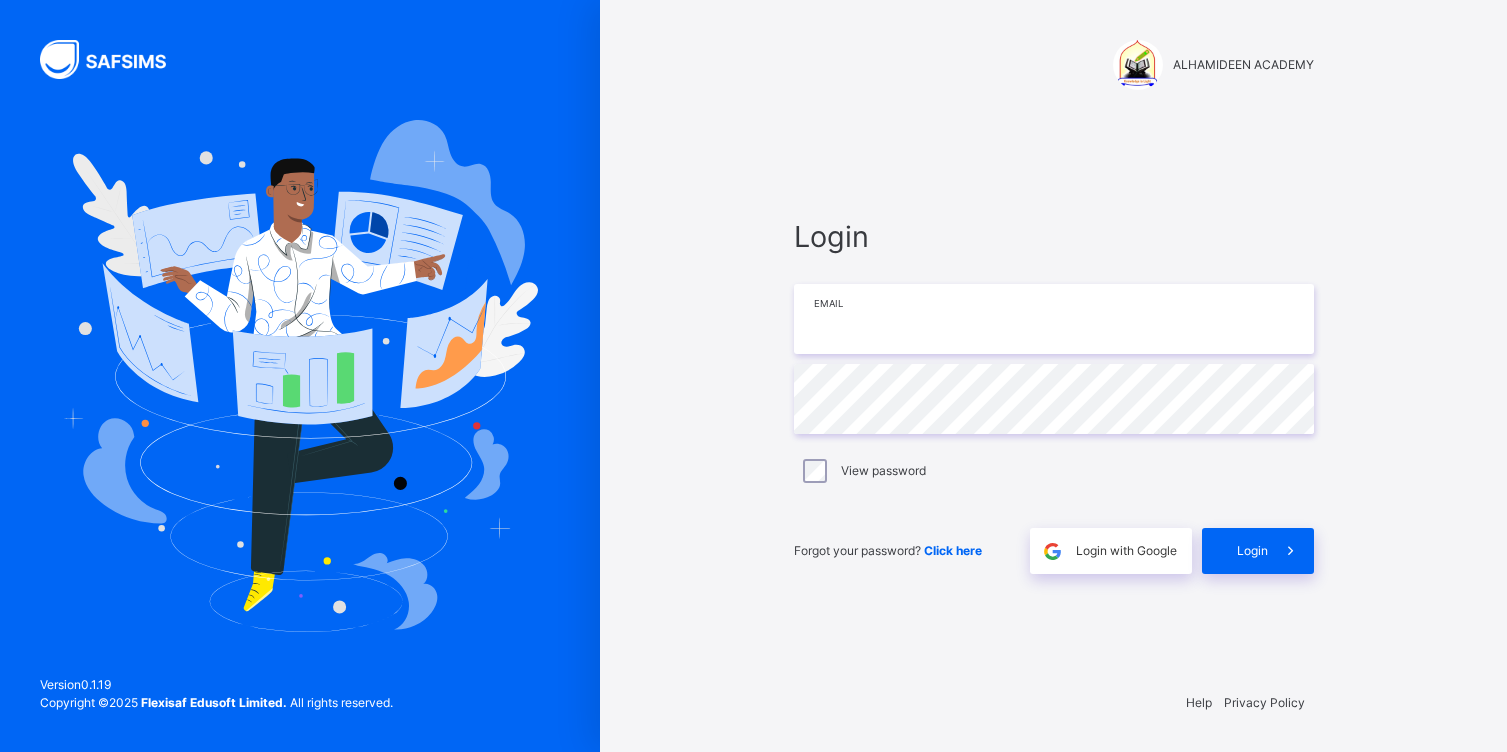 type on "**********" 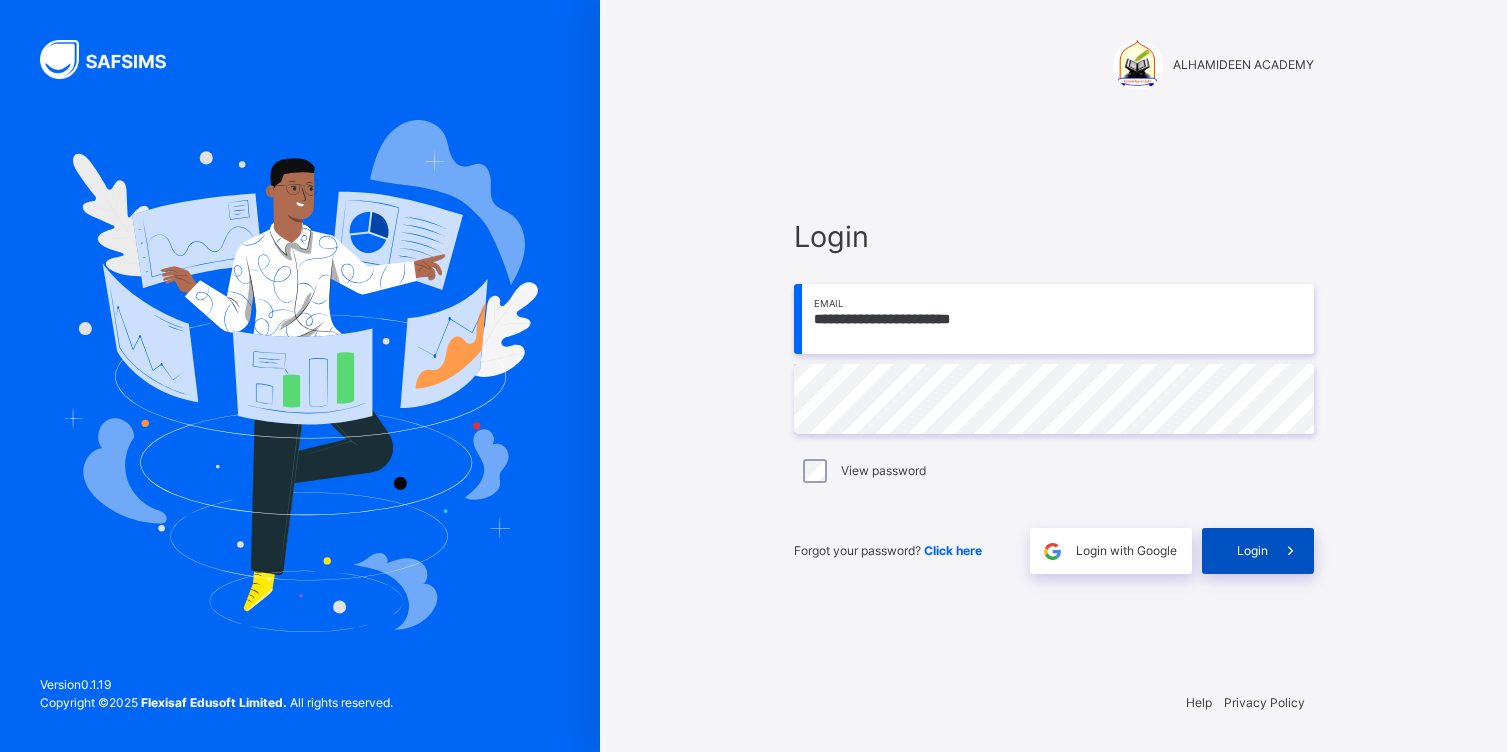 click at bounding box center (1290, 551) 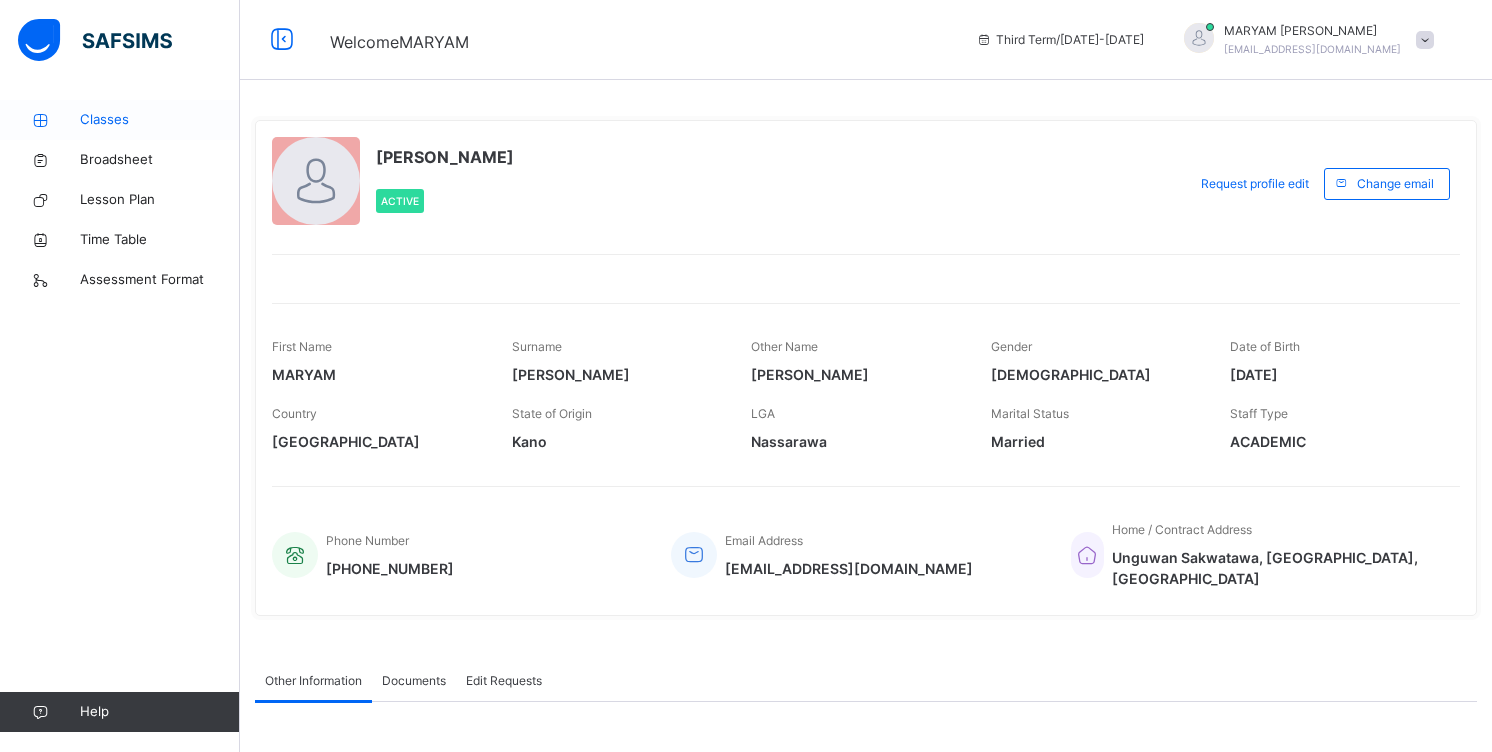 click on "Classes" at bounding box center [160, 120] 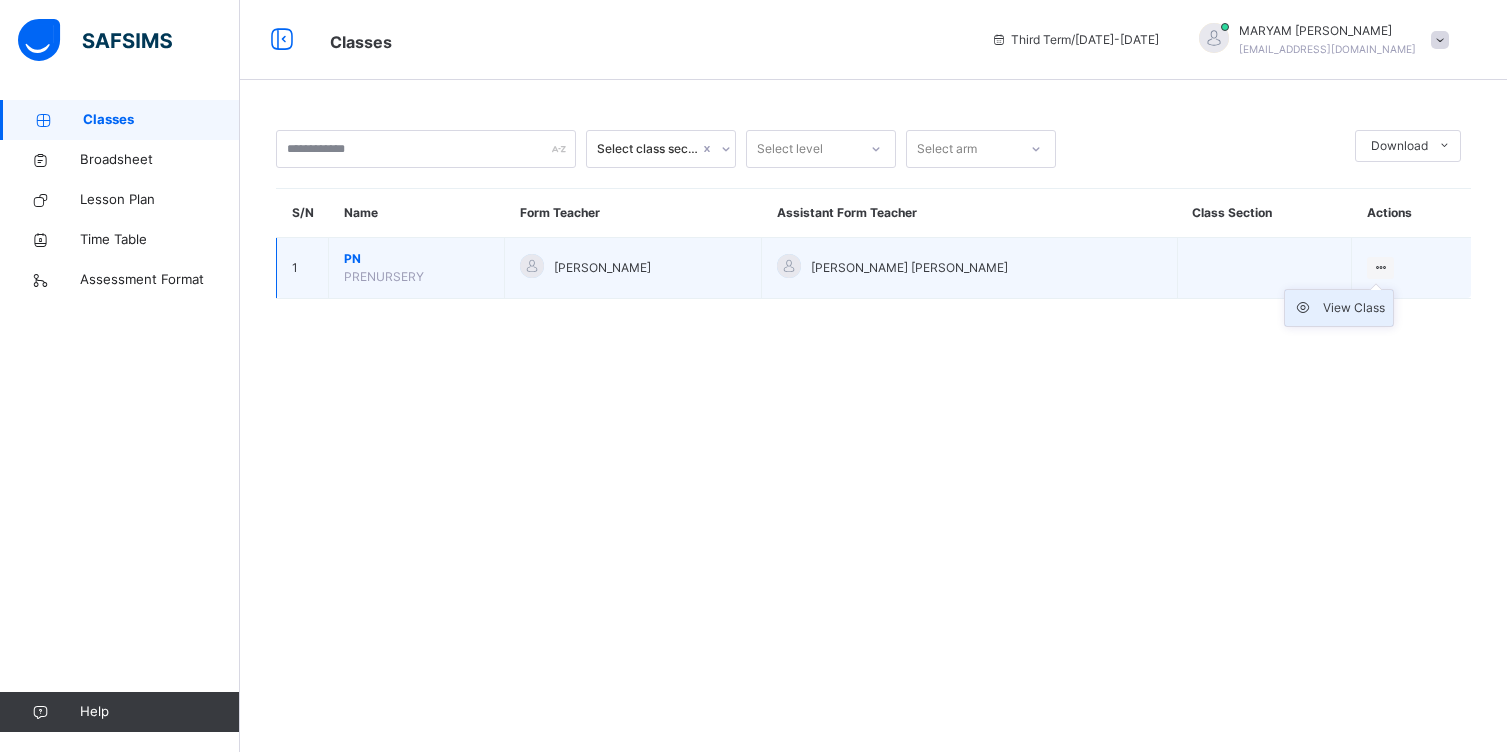 click on "View Class" at bounding box center [1354, 308] 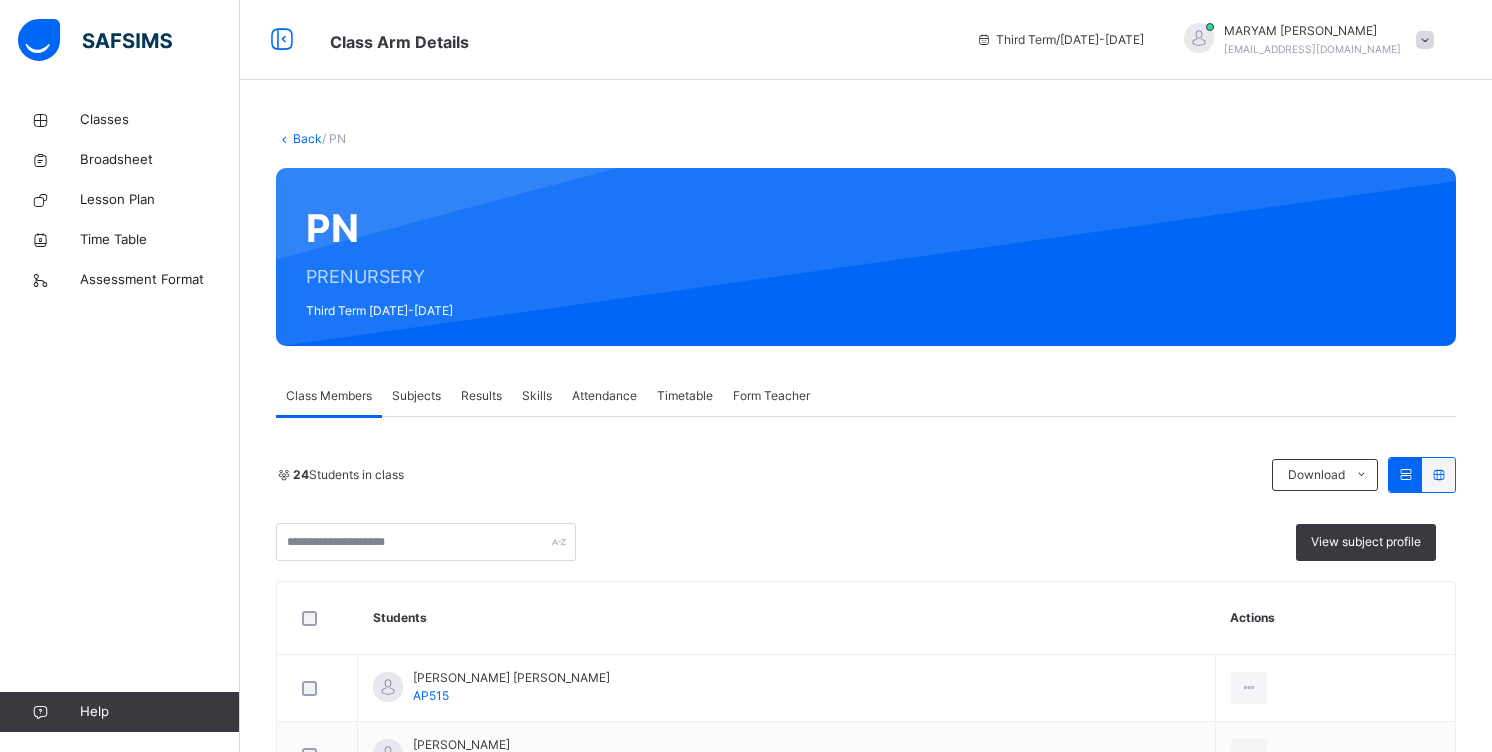 click on "Attendance" at bounding box center [604, 396] 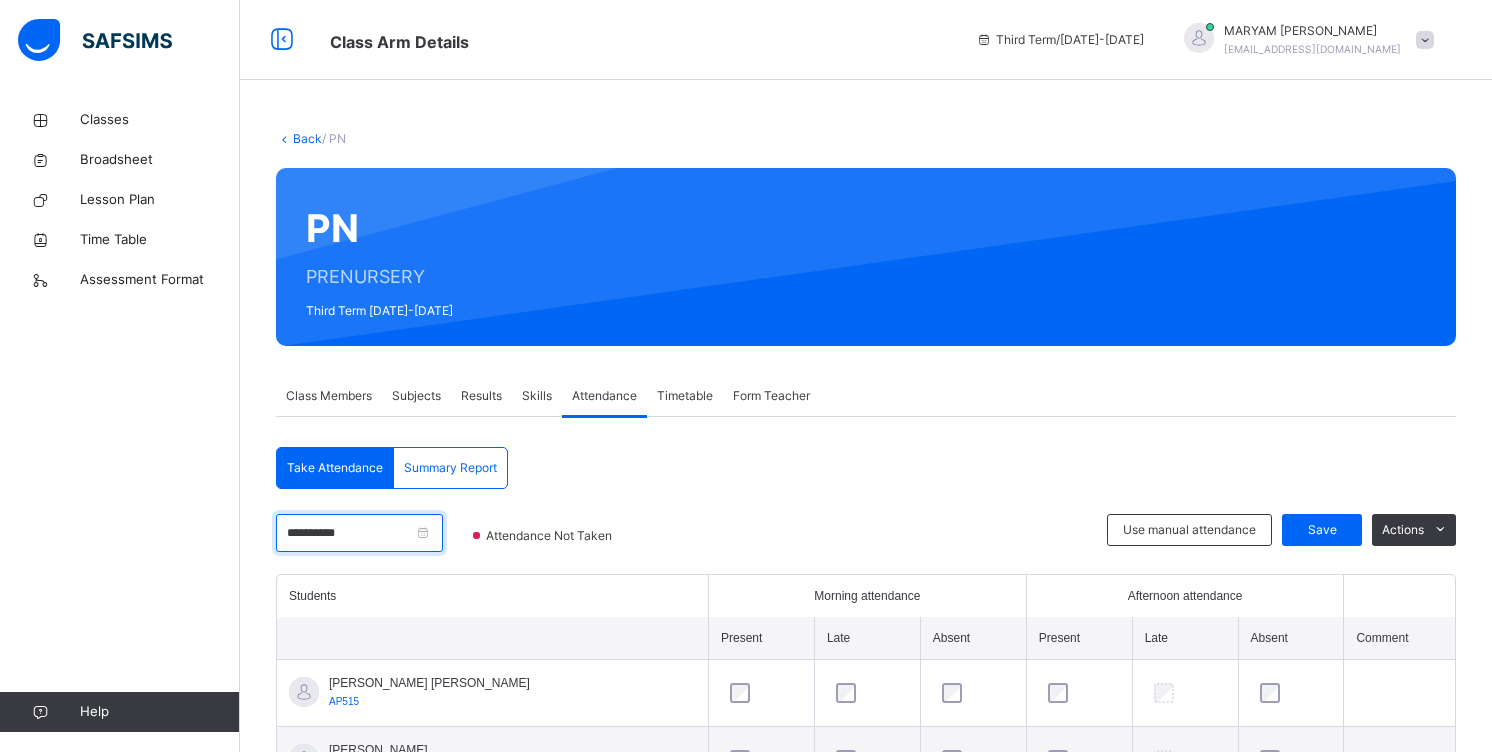 click on "**********" at bounding box center (359, 533) 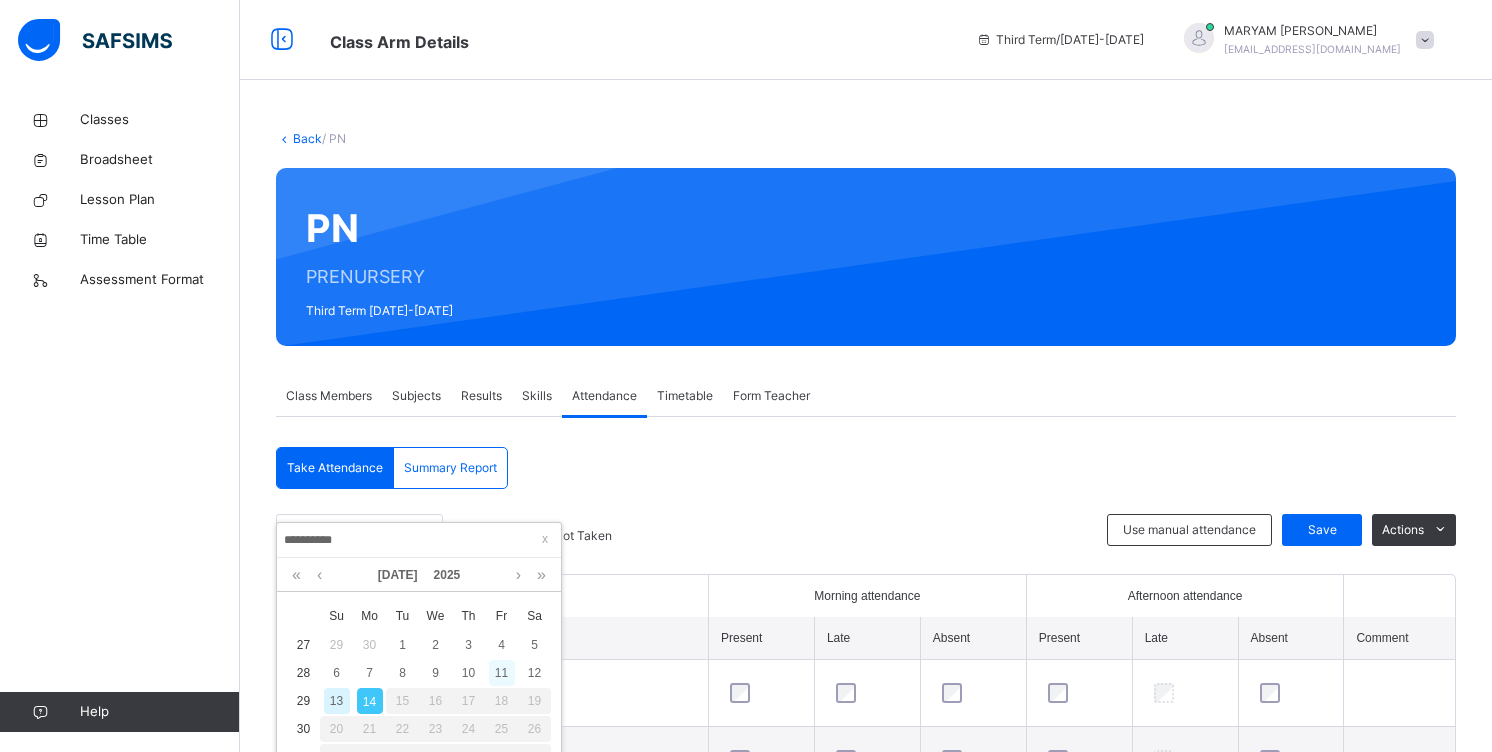click on "11" at bounding box center (502, 673) 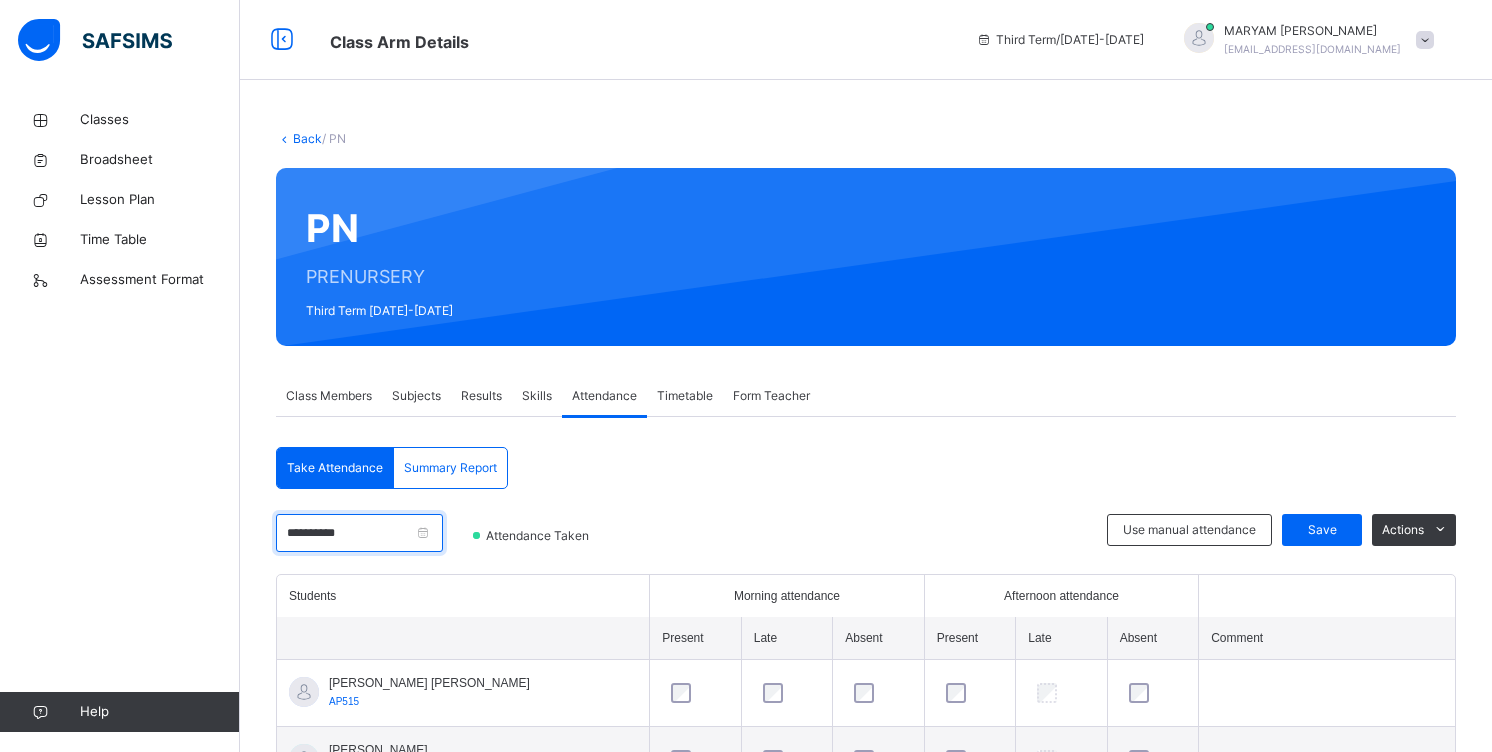 click on "**********" at bounding box center (359, 533) 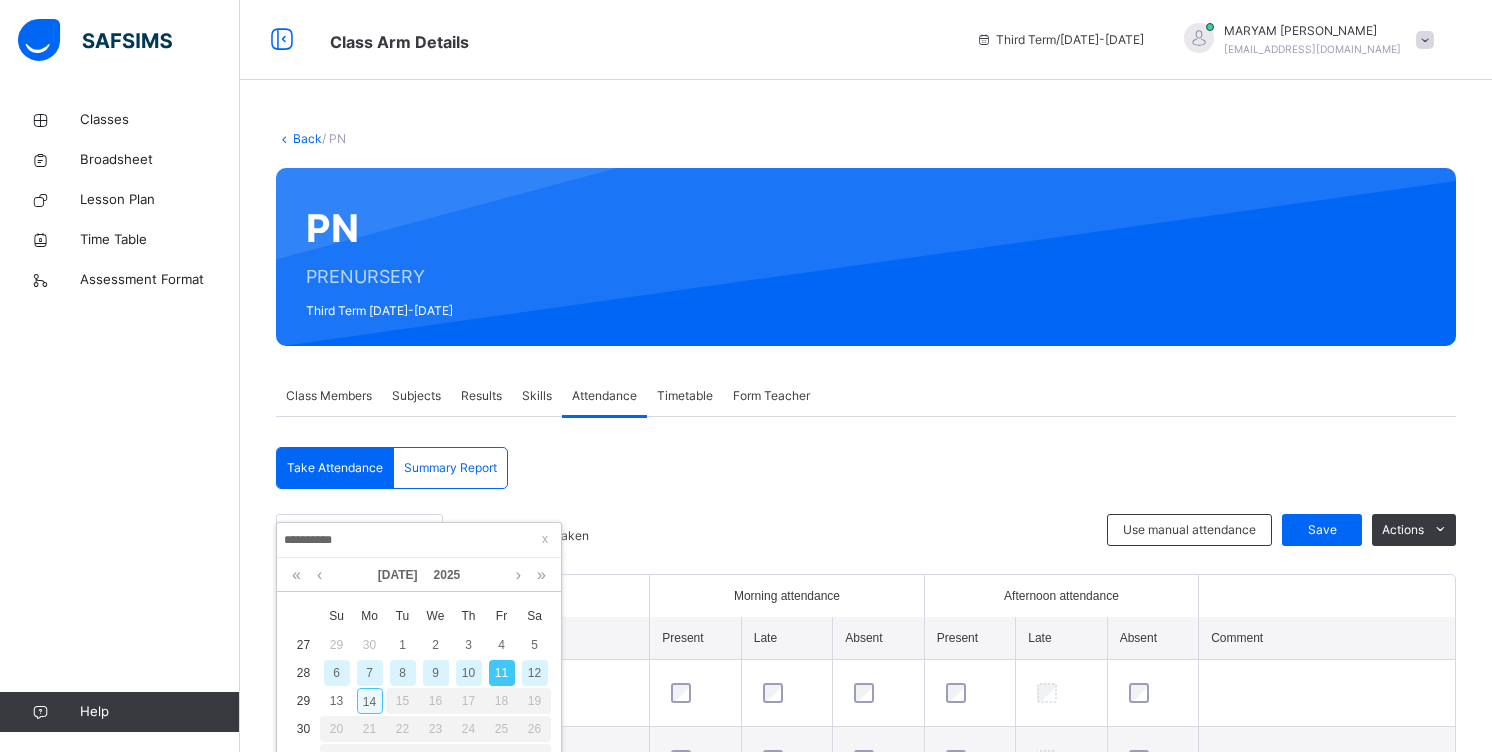 click on "14" at bounding box center (370, 701) 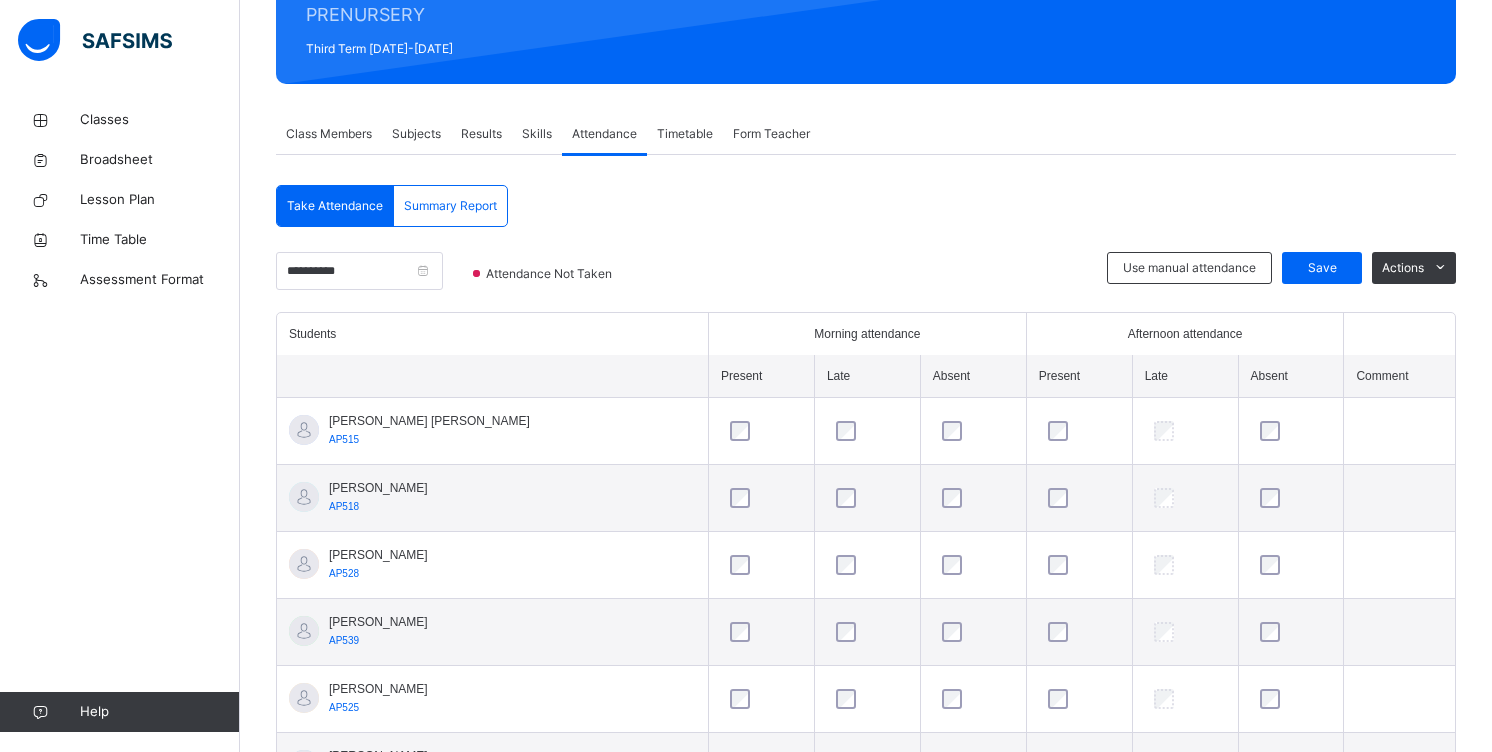 scroll, scrollTop: 297, scrollLeft: 0, axis: vertical 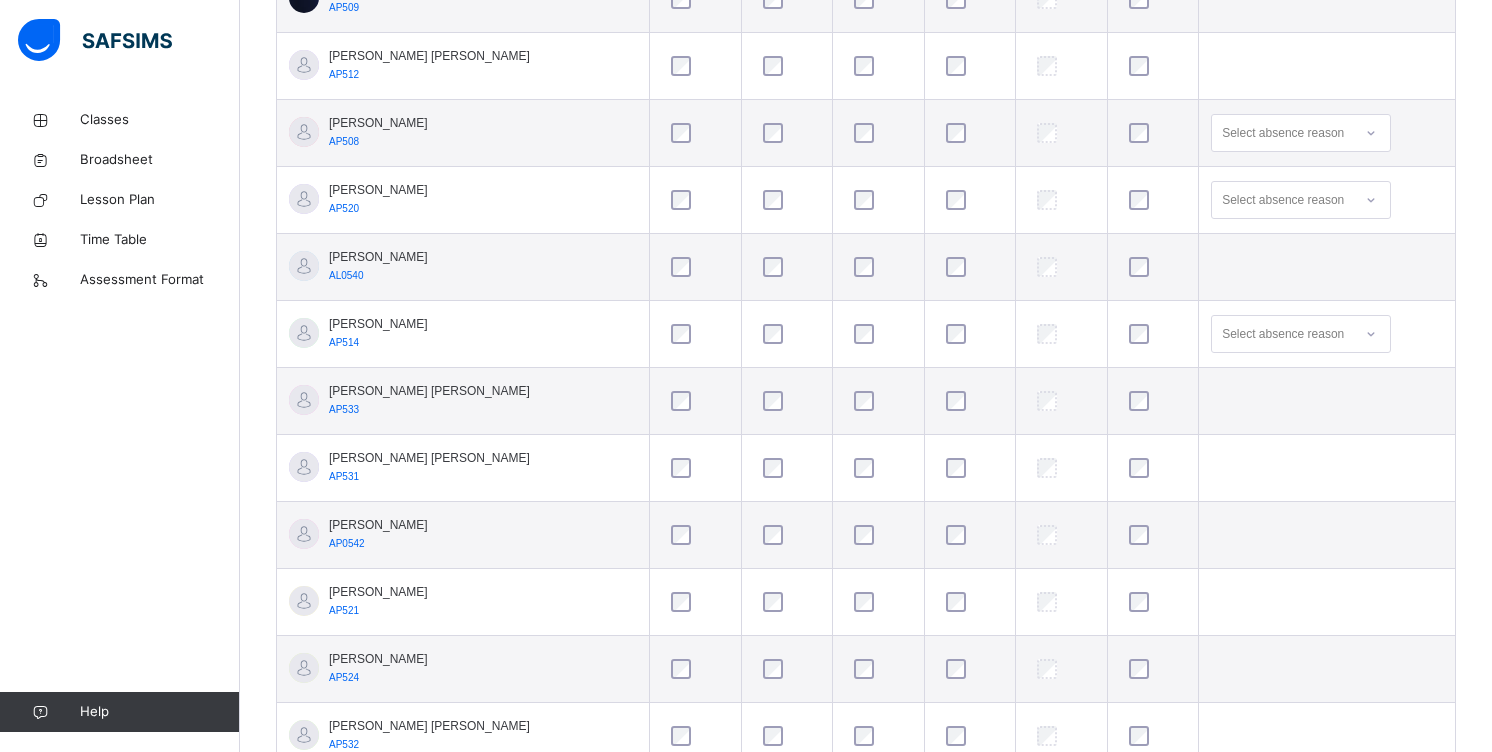click at bounding box center (878, 602) 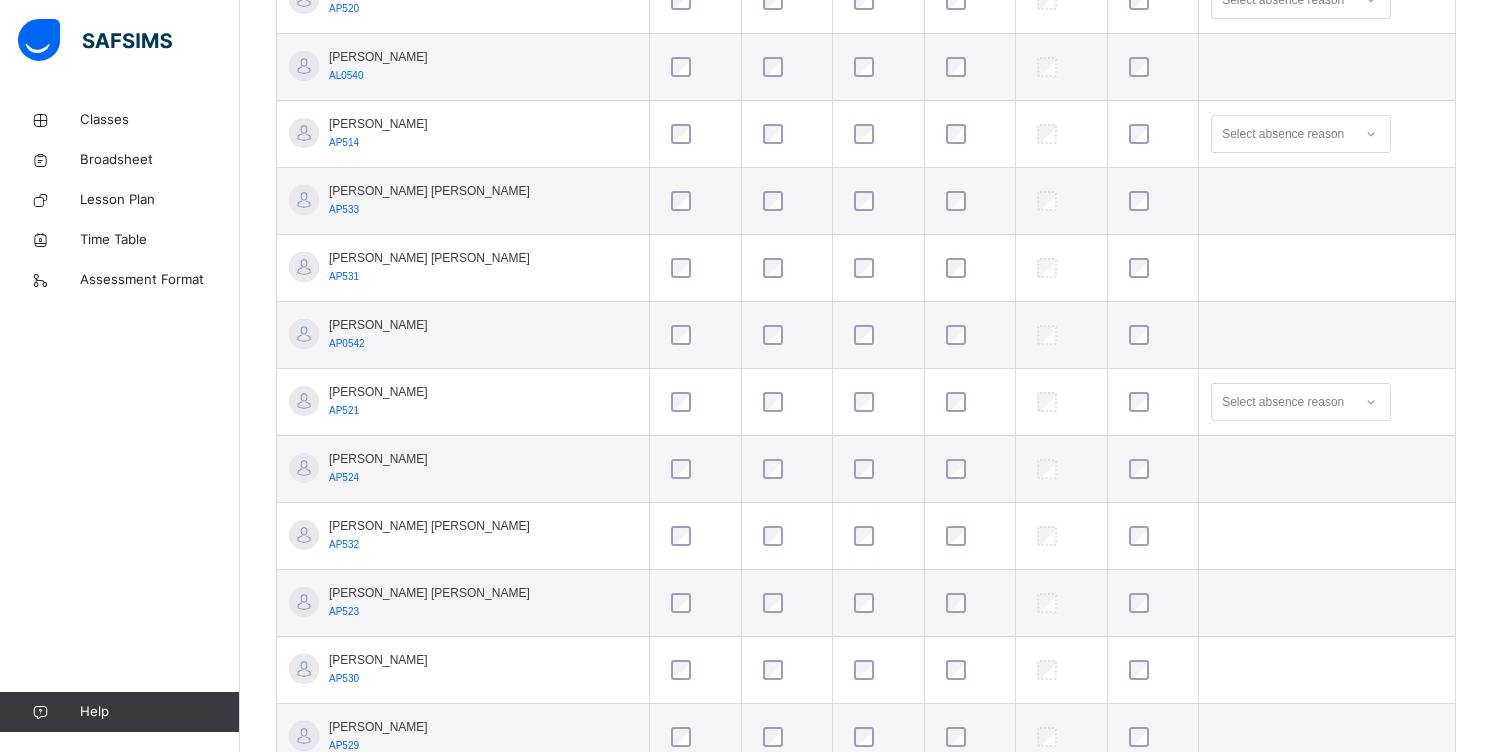 scroll, scrollTop: 1571, scrollLeft: 0, axis: vertical 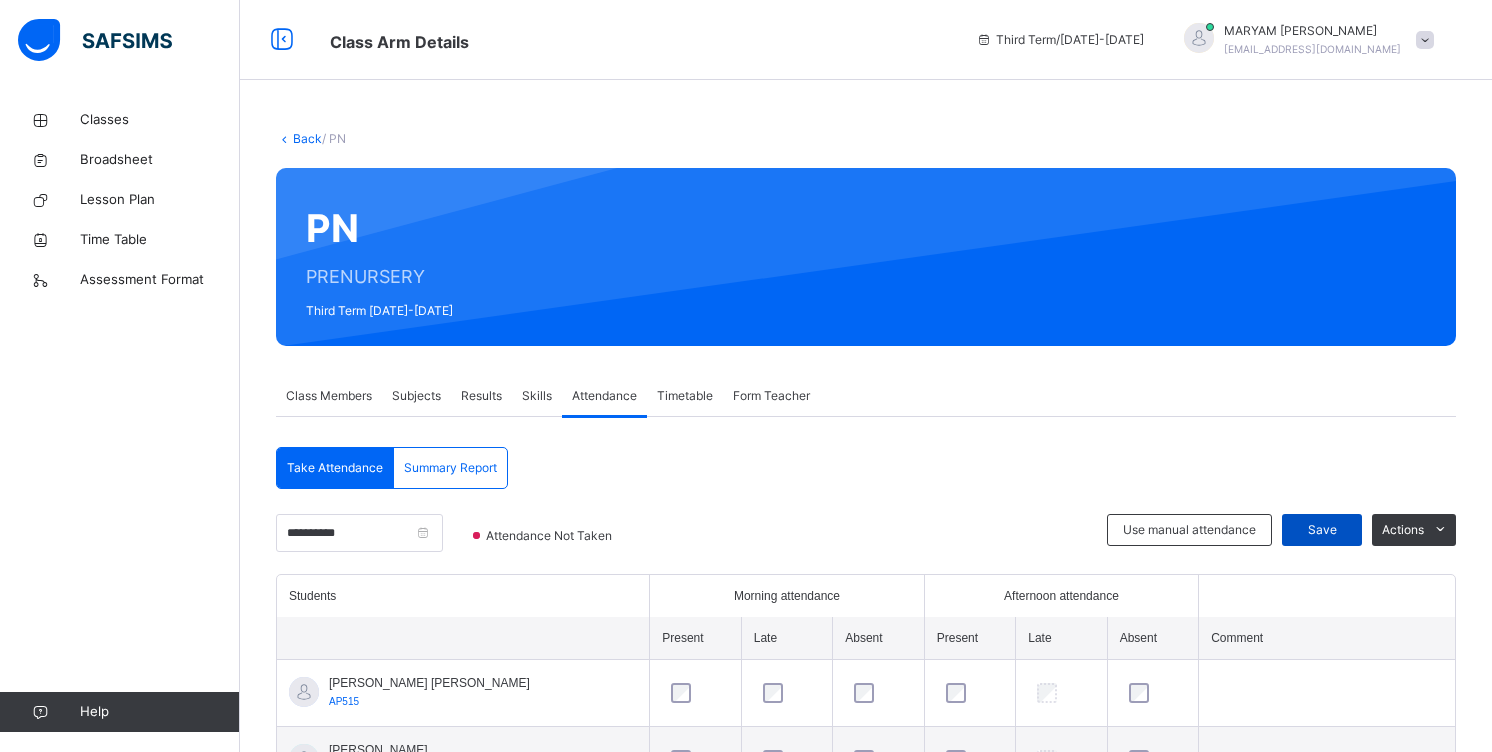 click on "Save" at bounding box center [1322, 530] 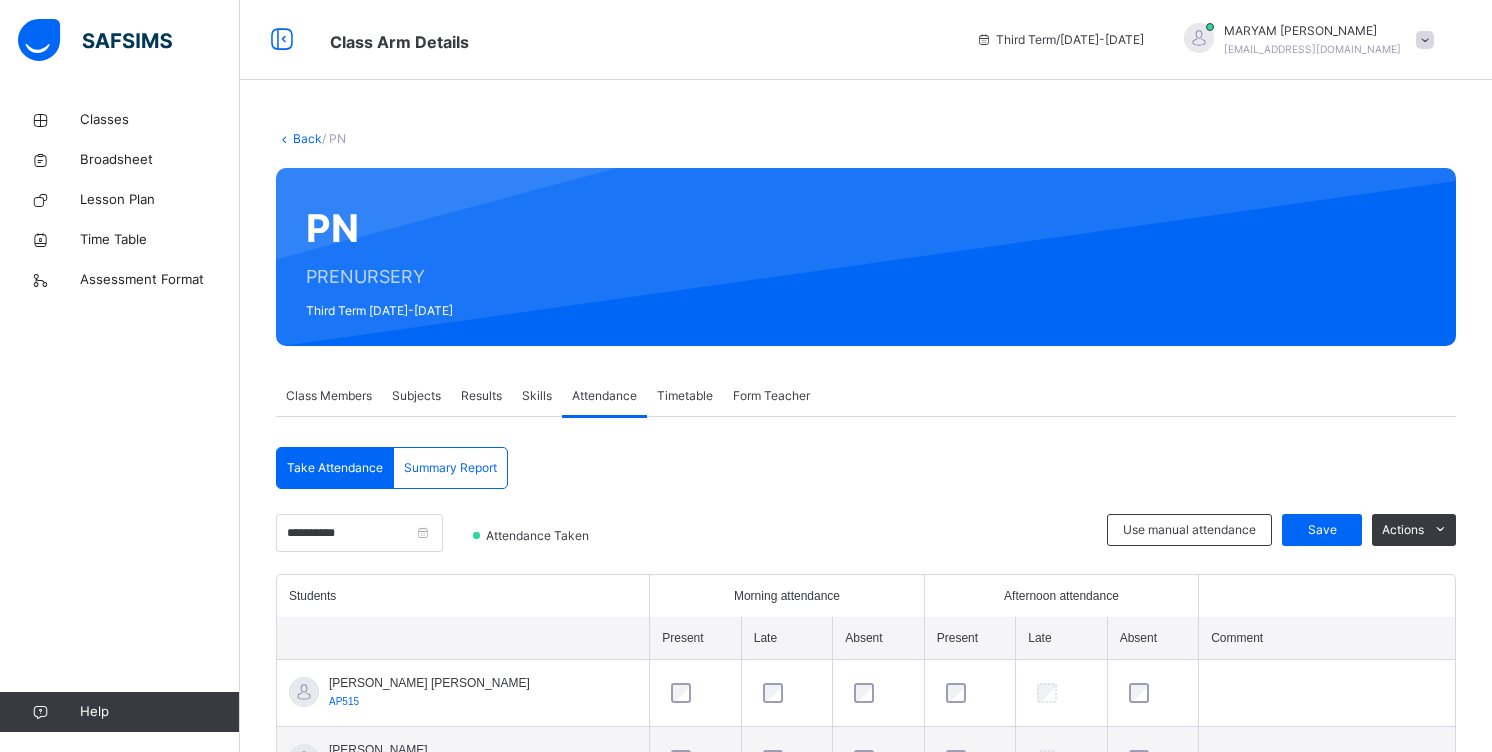 click at bounding box center (1425, 40) 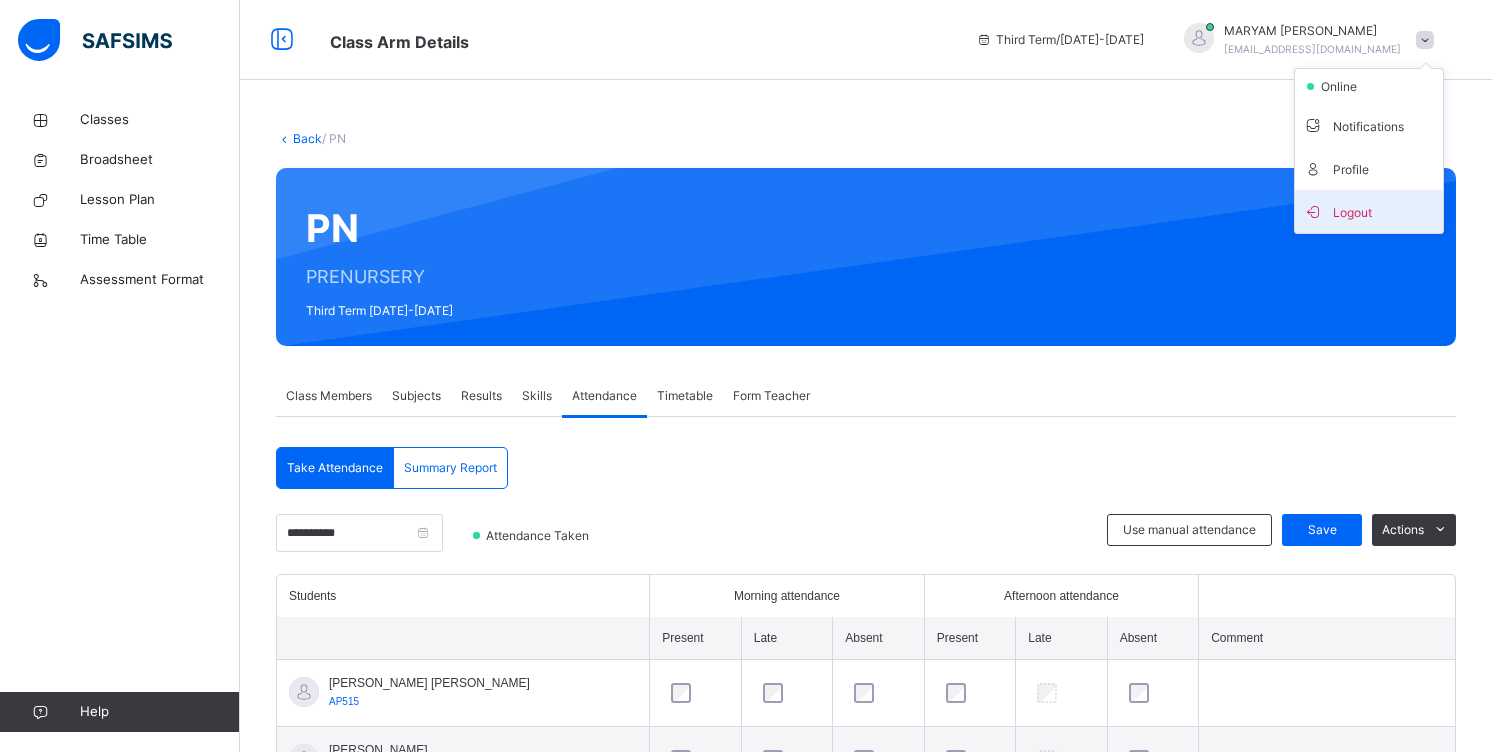 click on "Logout" at bounding box center (1369, 211) 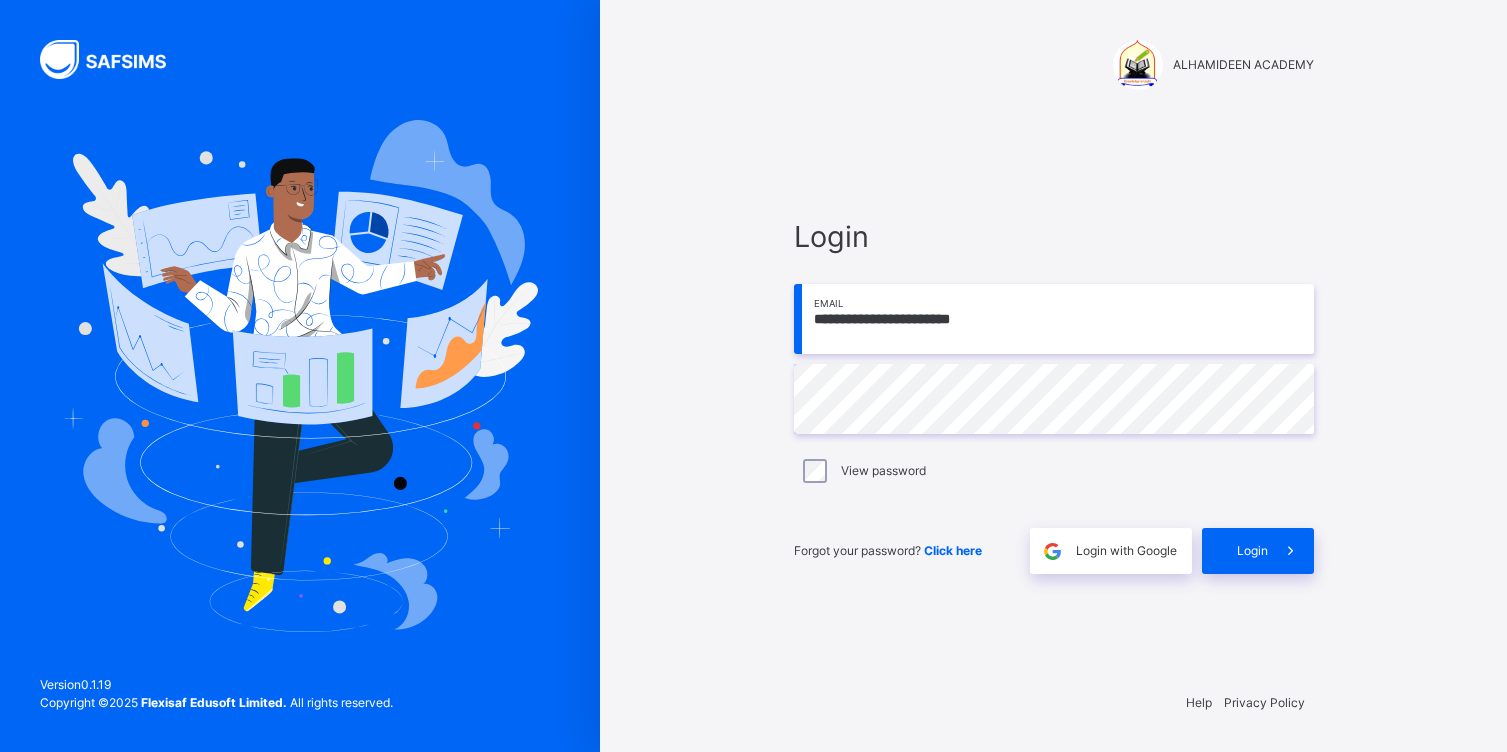 click on "**********" at bounding box center (1054, 319) 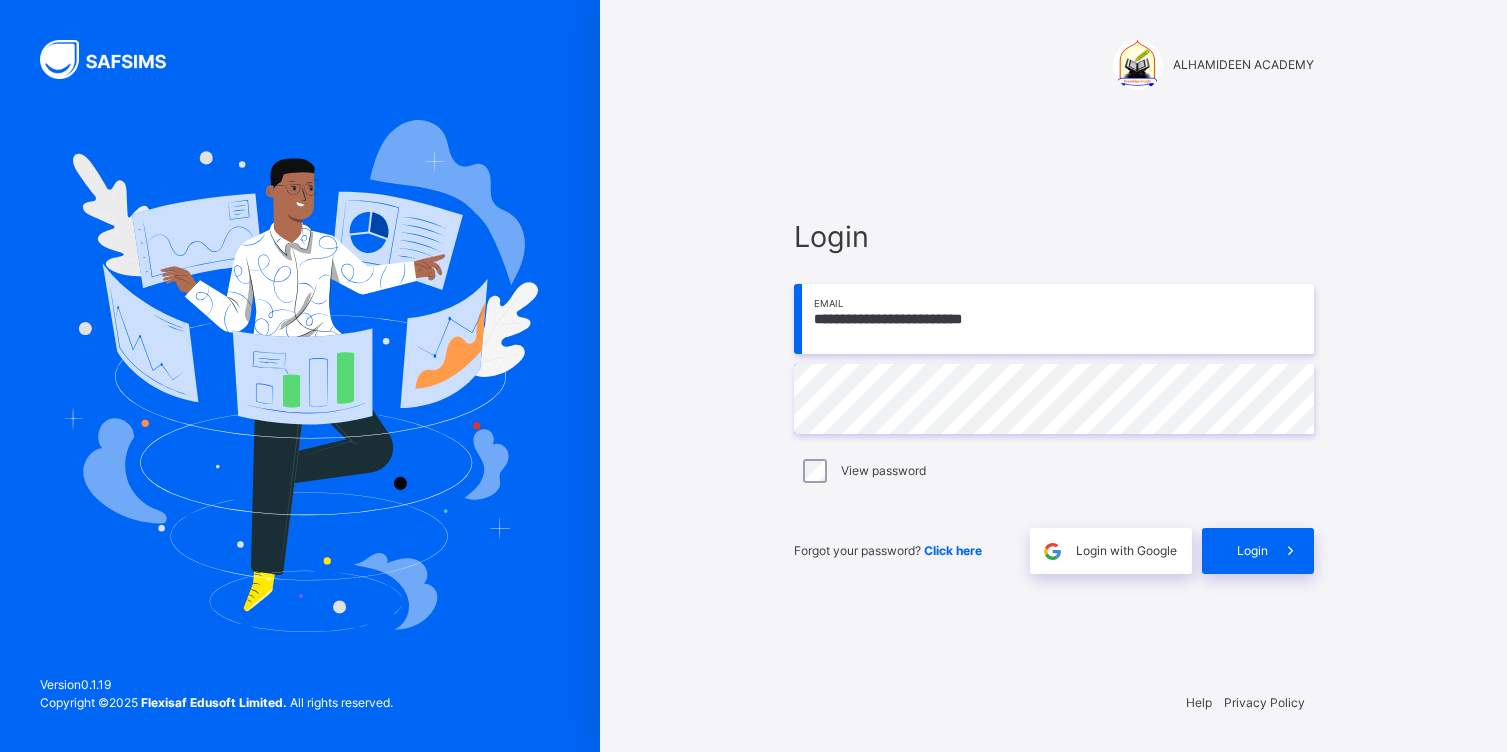 type on "**********" 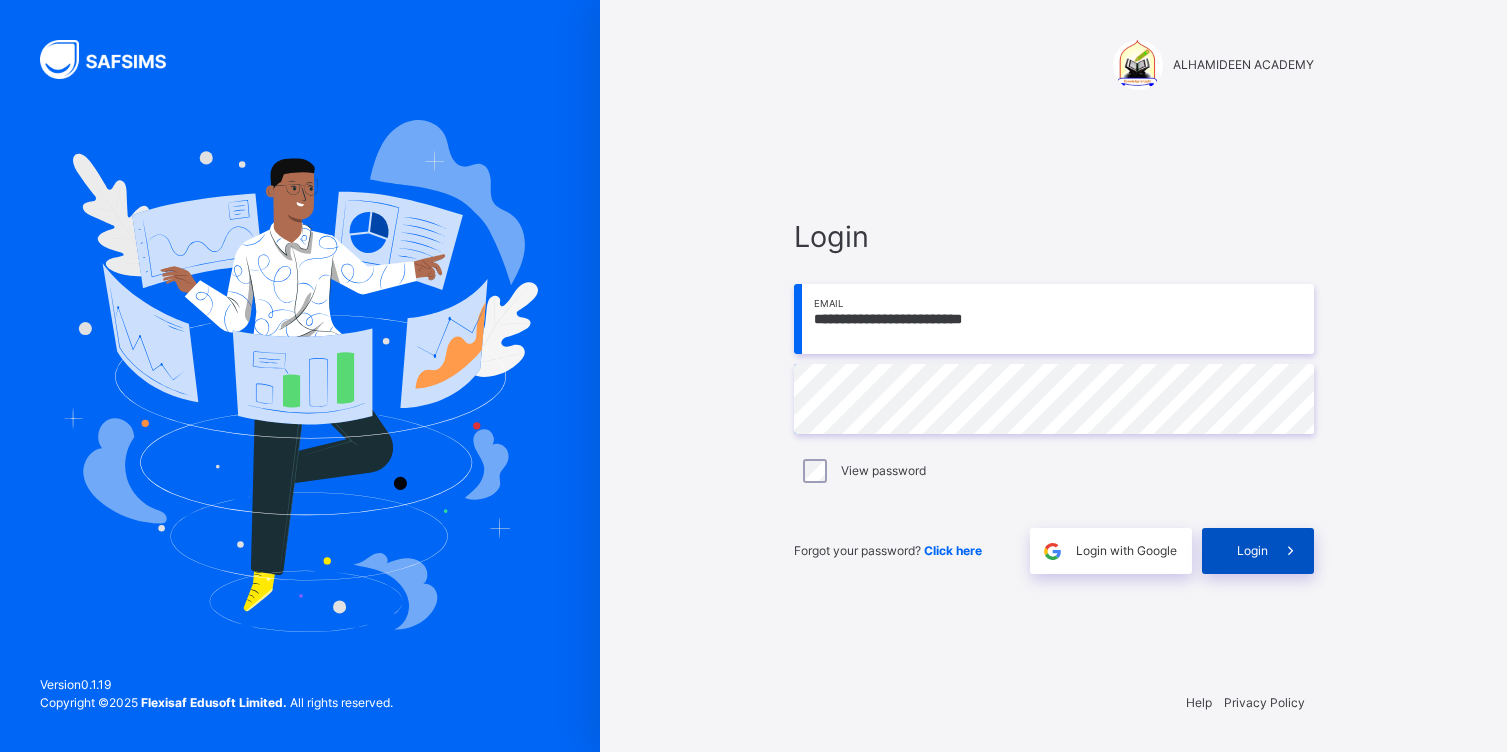click at bounding box center (1291, 551) 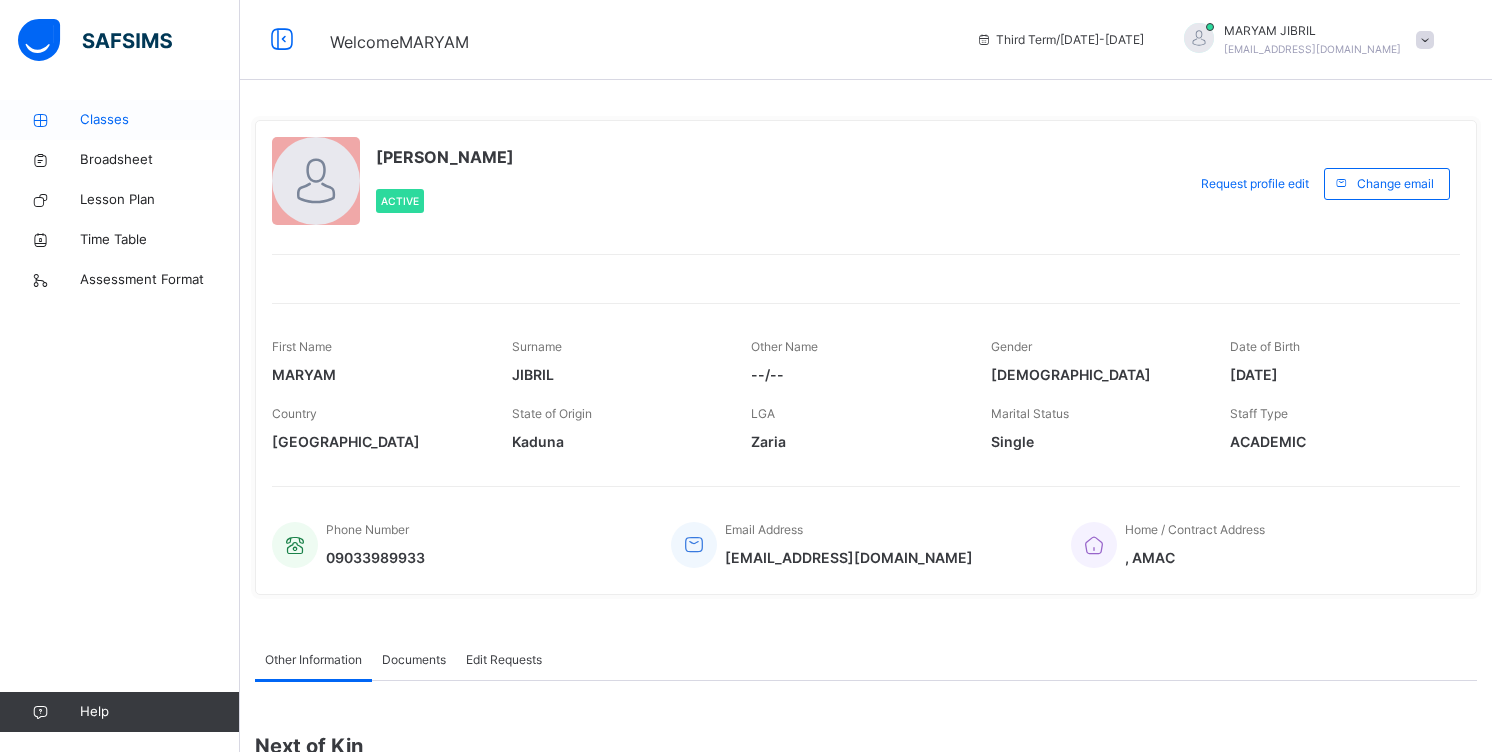 click on "Classes" at bounding box center [160, 120] 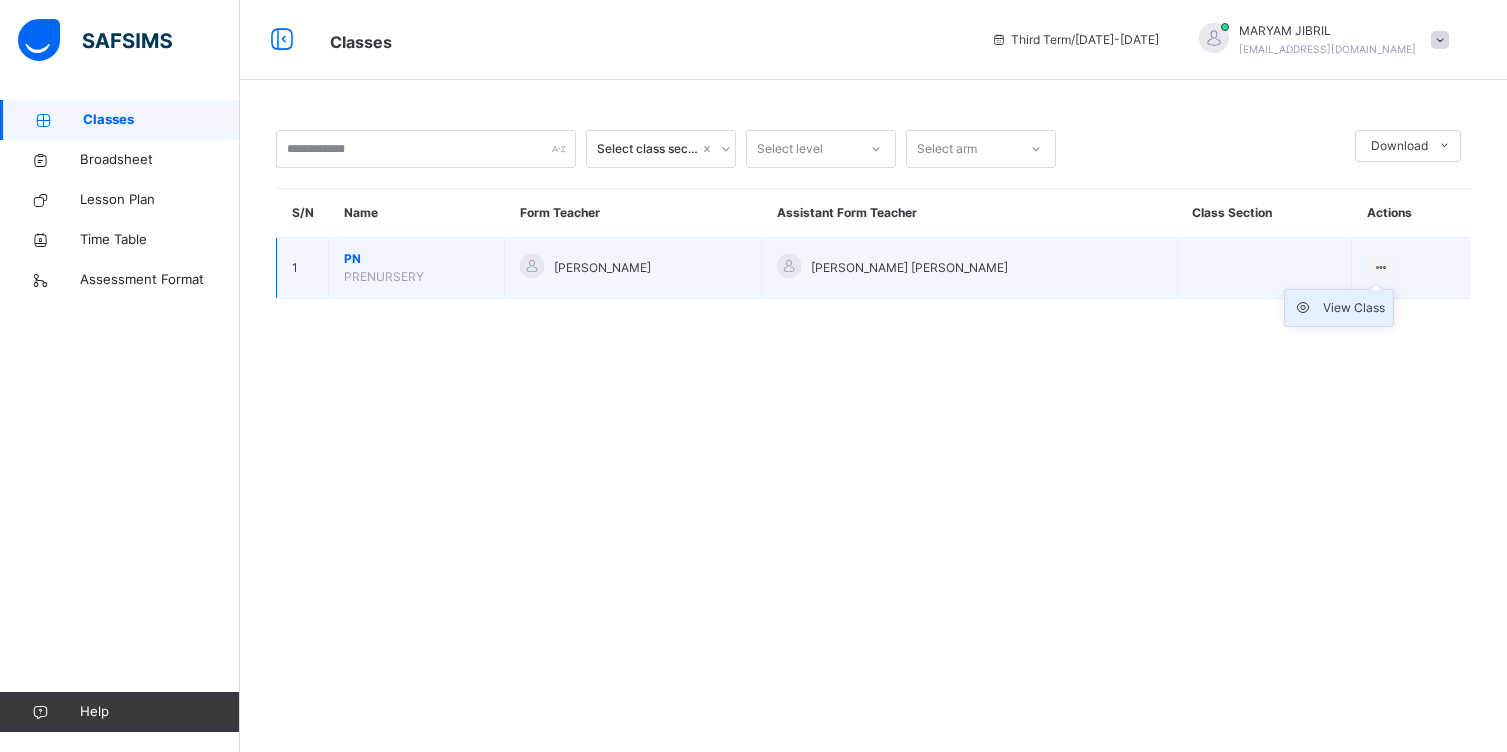 click on "View Class" at bounding box center [1354, 308] 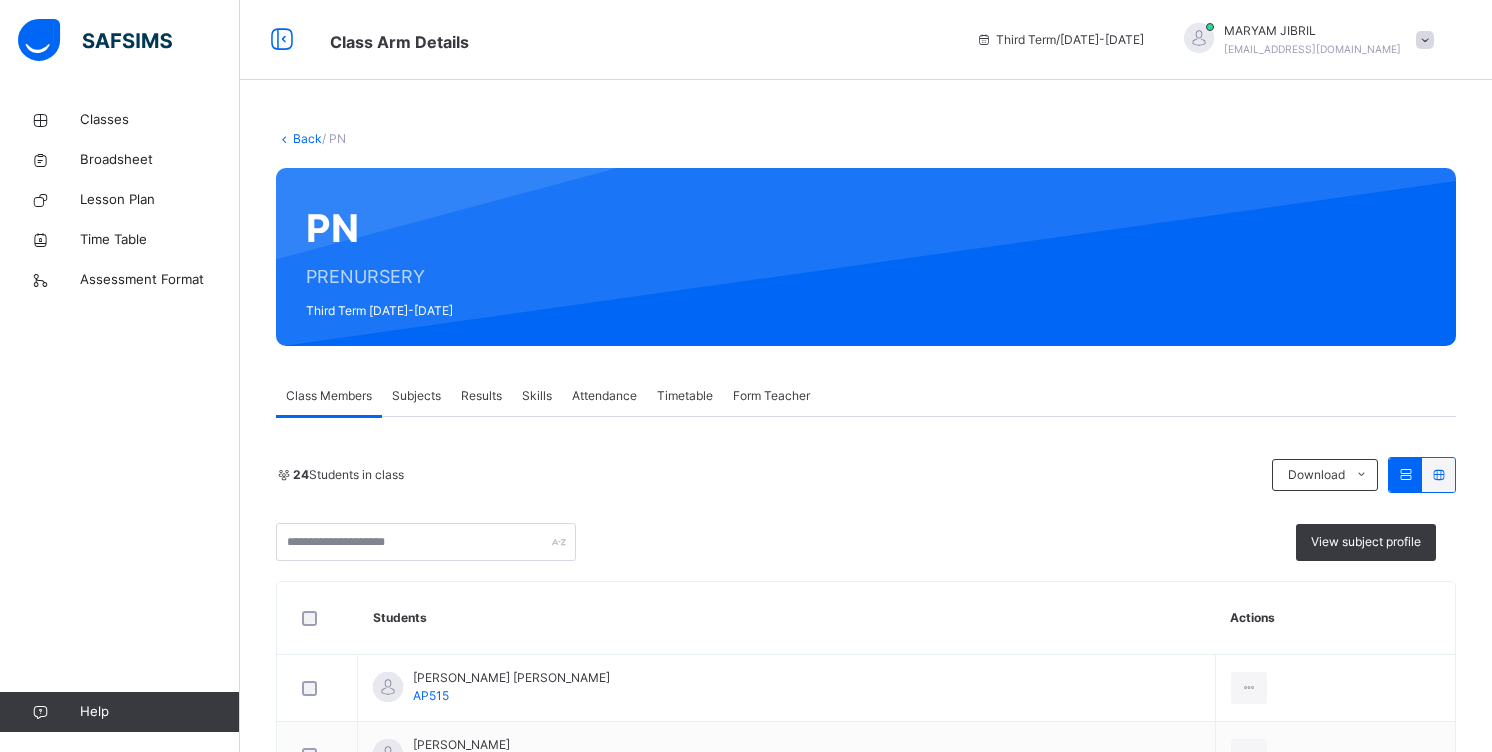 drag, startPoint x: 476, startPoint y: 396, endPoint x: 462, endPoint y: 381, distance: 20.518284 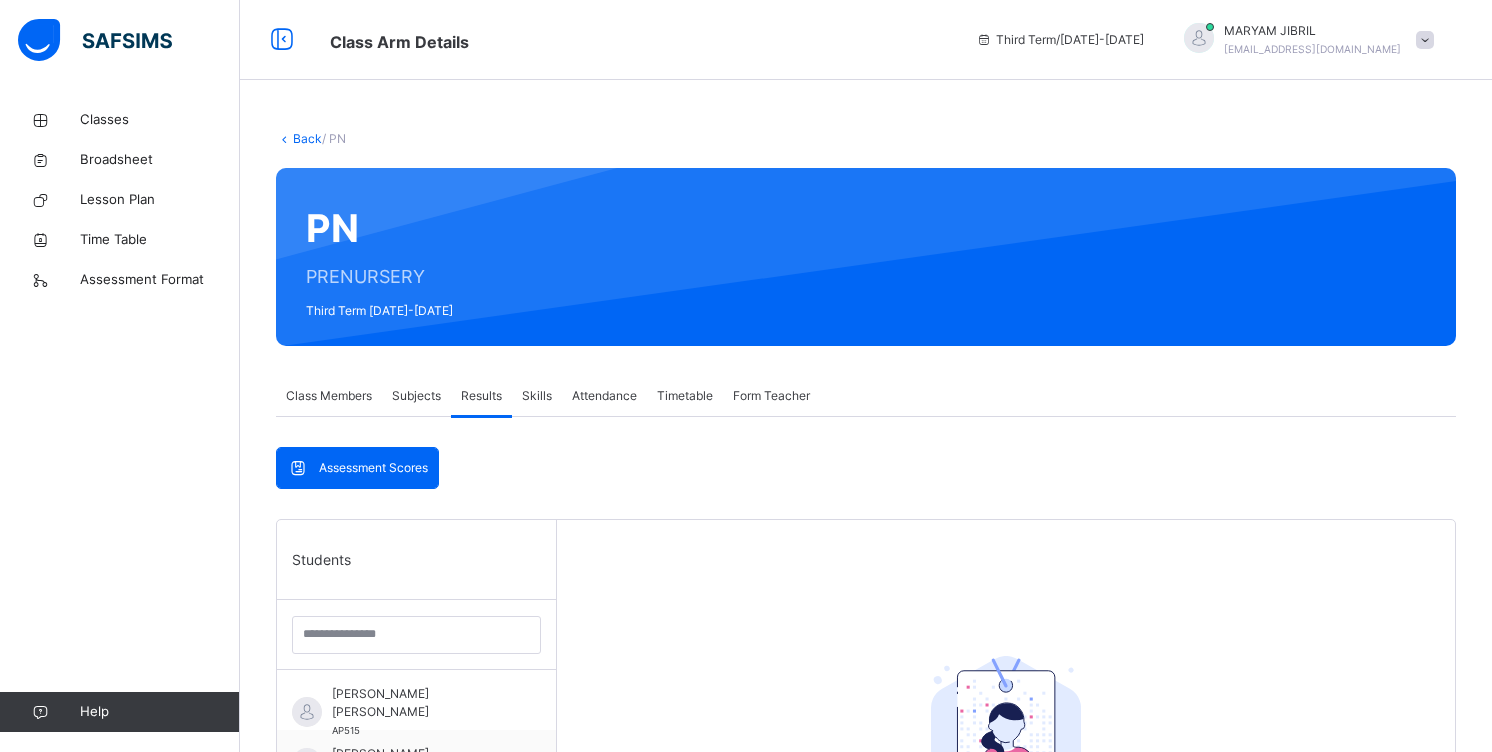 click on "Subjects" at bounding box center [416, 396] 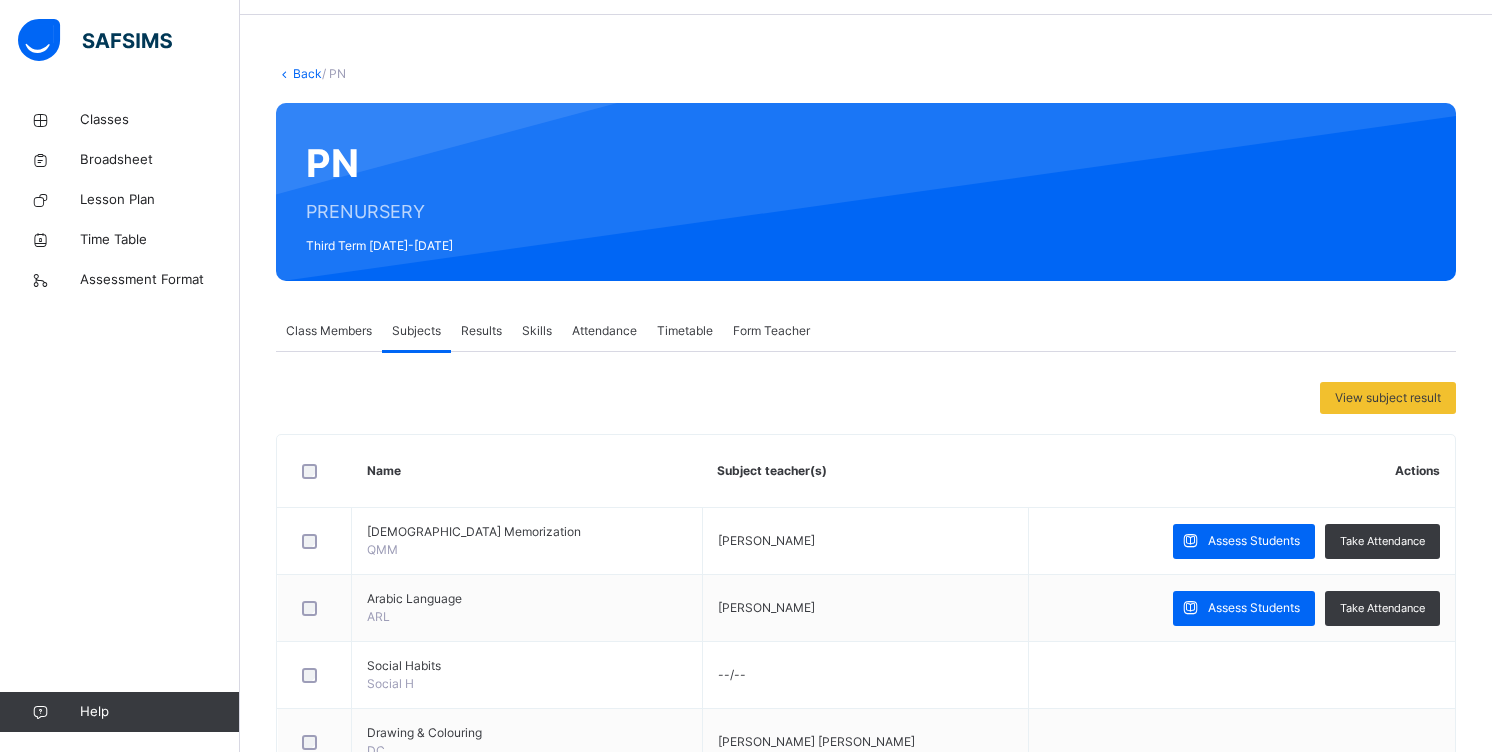 scroll, scrollTop: 100, scrollLeft: 0, axis: vertical 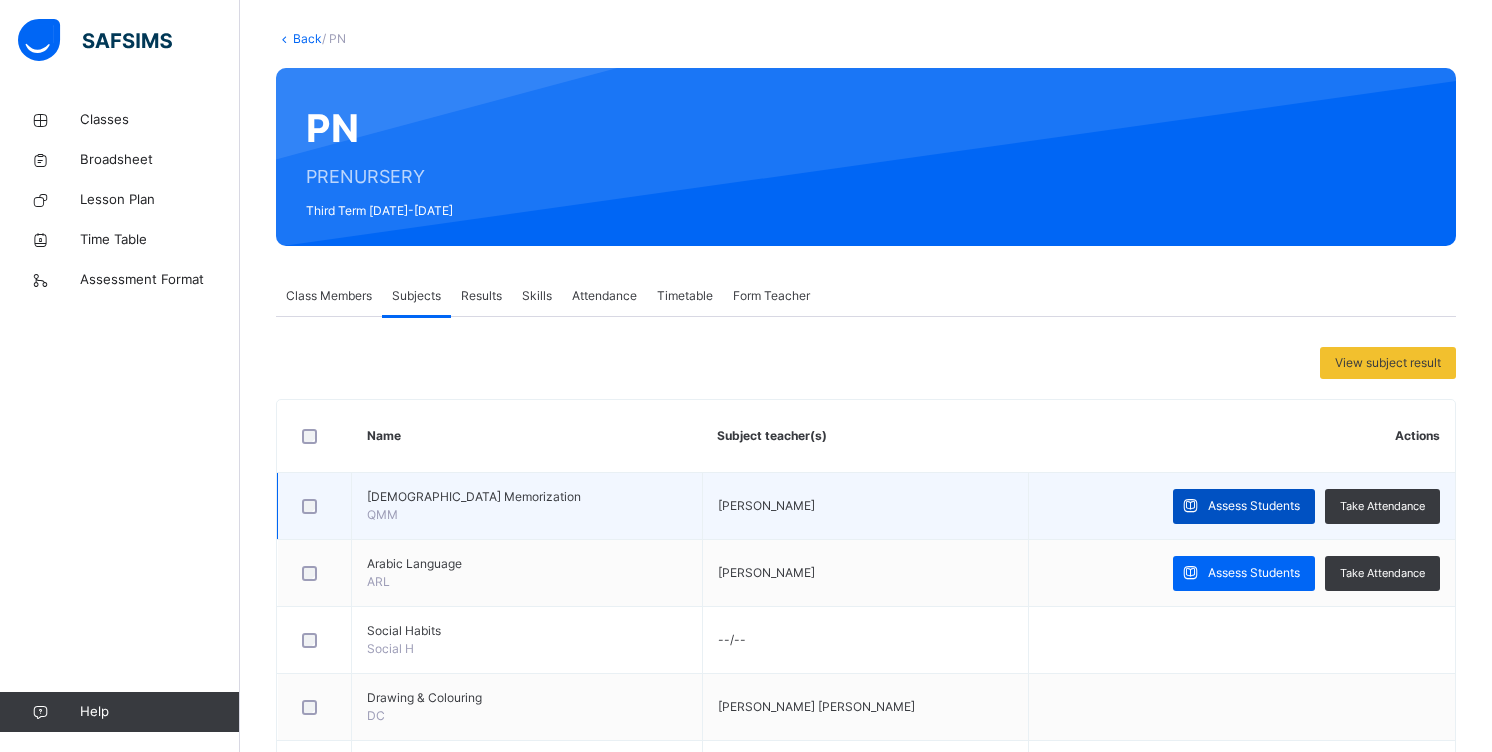 click on "Assess Students" at bounding box center [1254, 506] 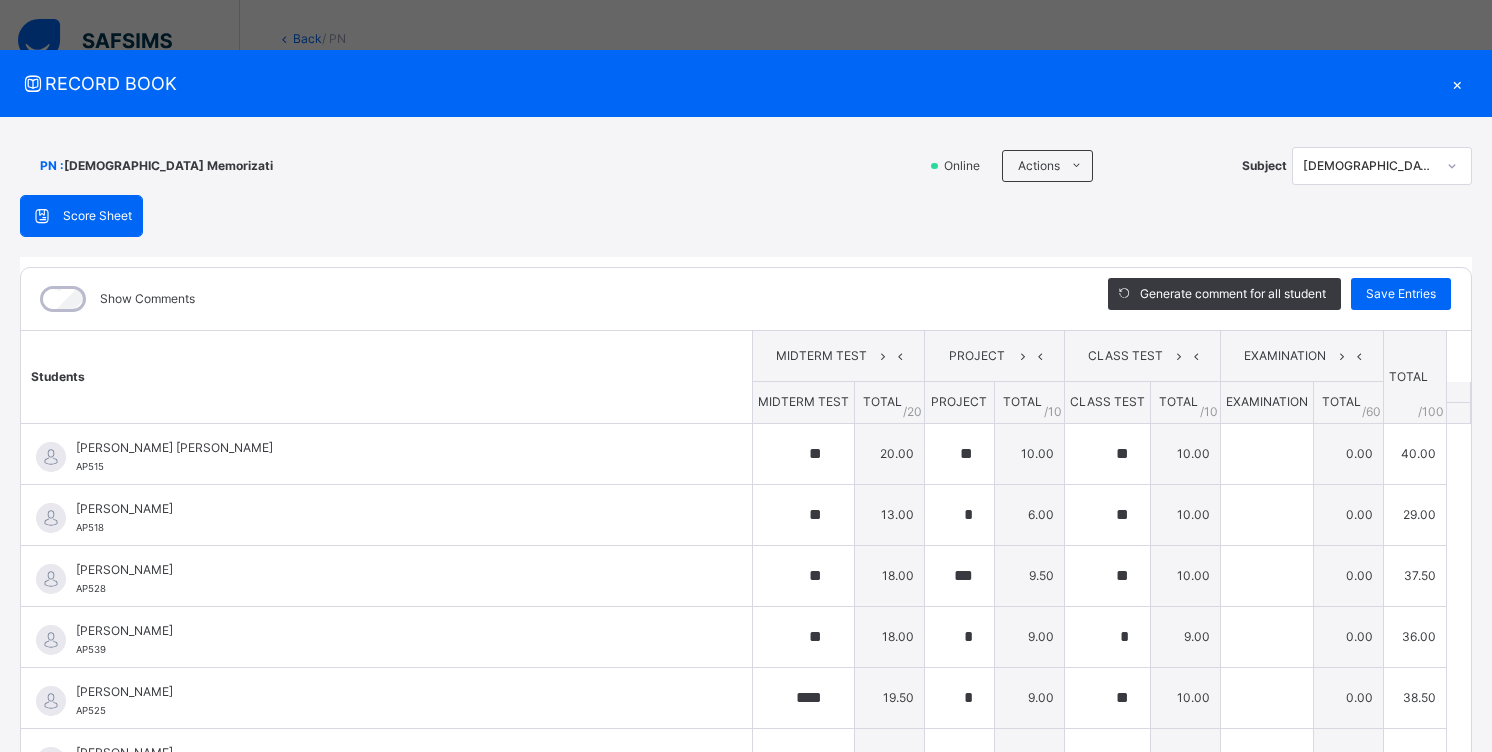 type on "**" 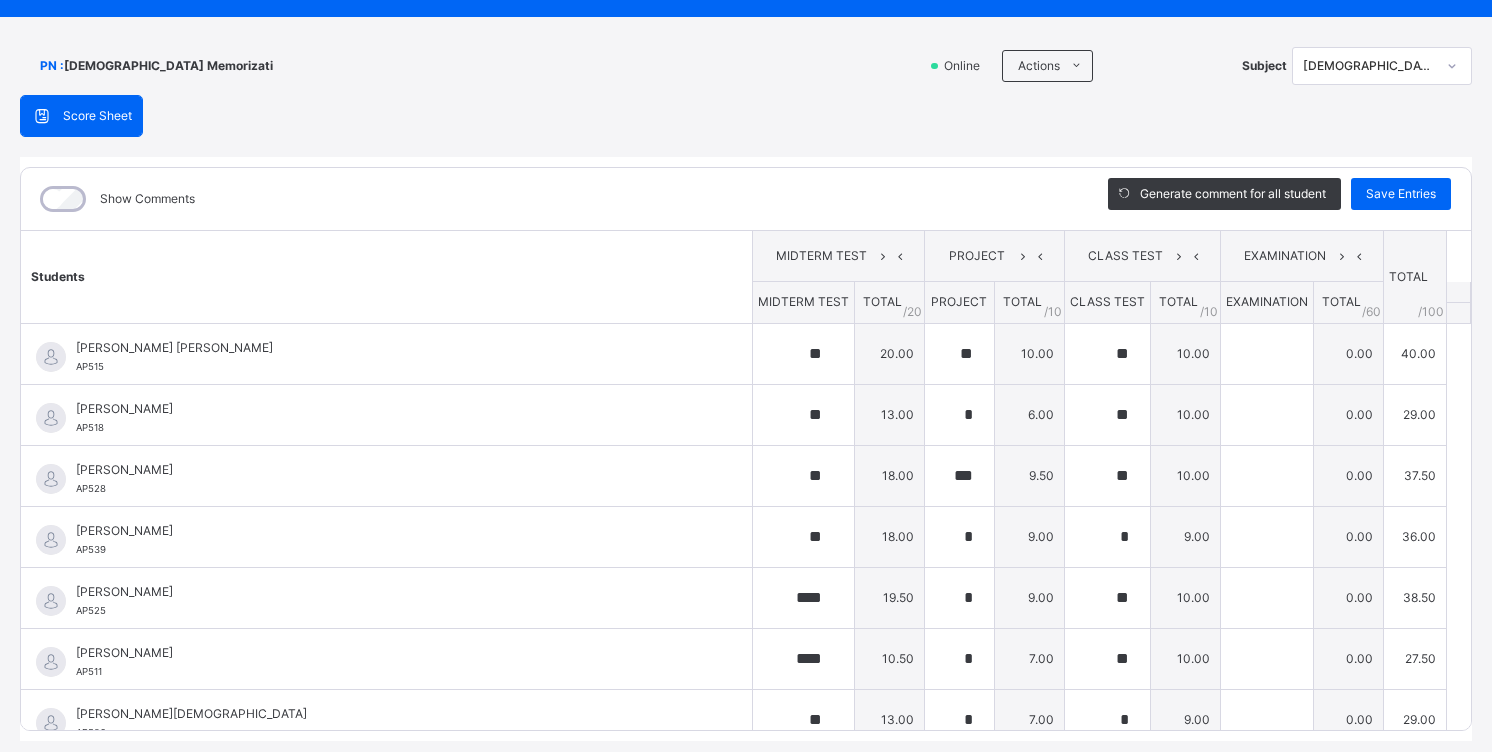 scroll, scrollTop: 159, scrollLeft: 0, axis: vertical 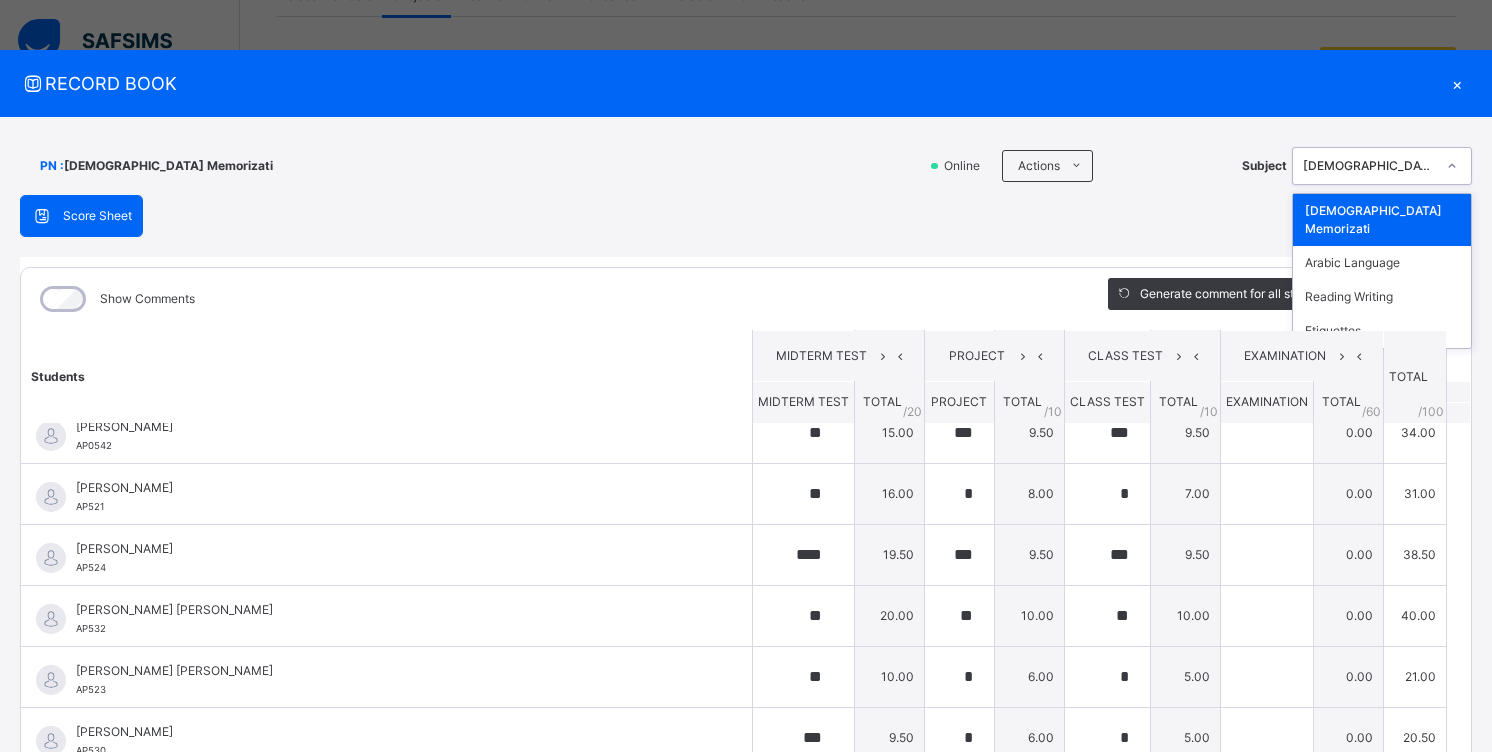 click 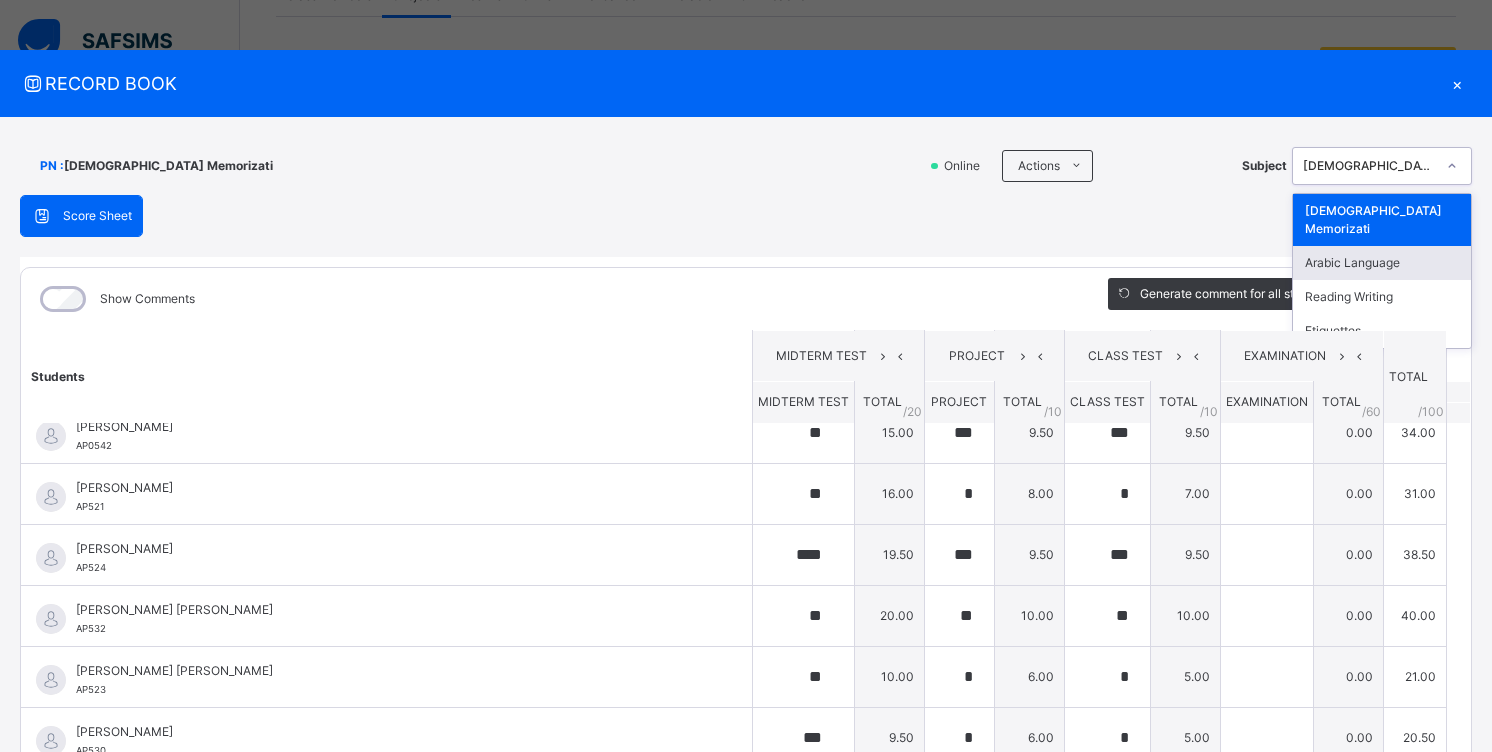 click on "Arabic Language" at bounding box center [1382, 263] 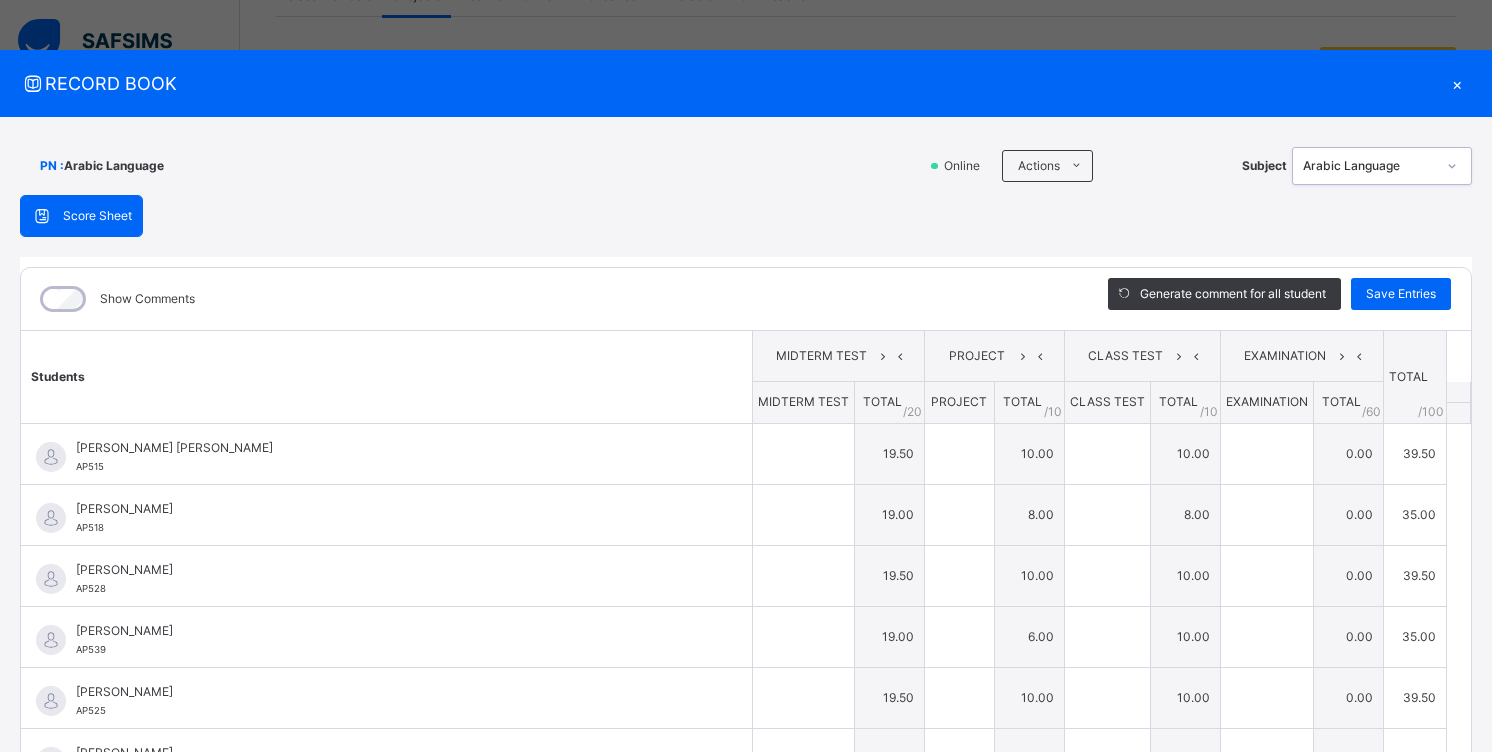 type on "****" 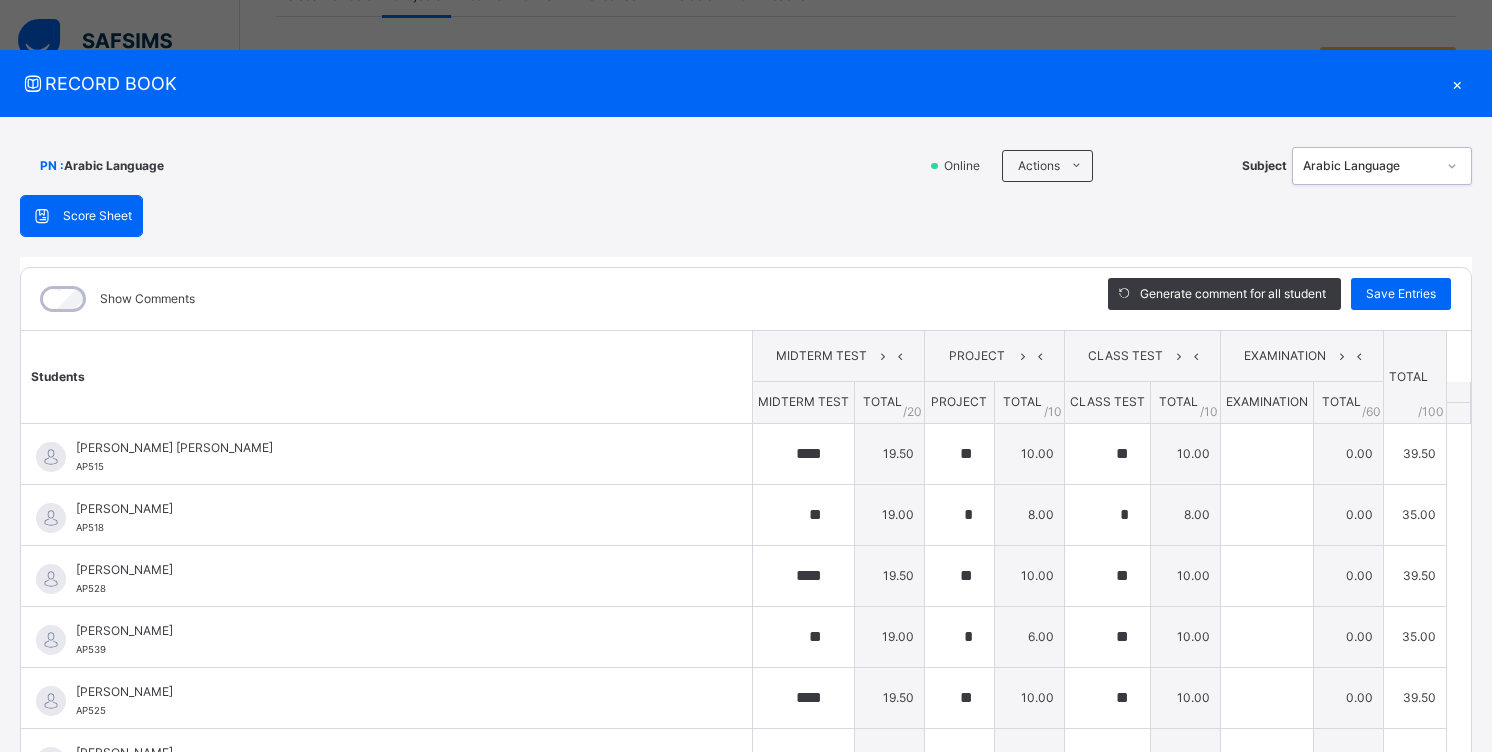 type on "**" 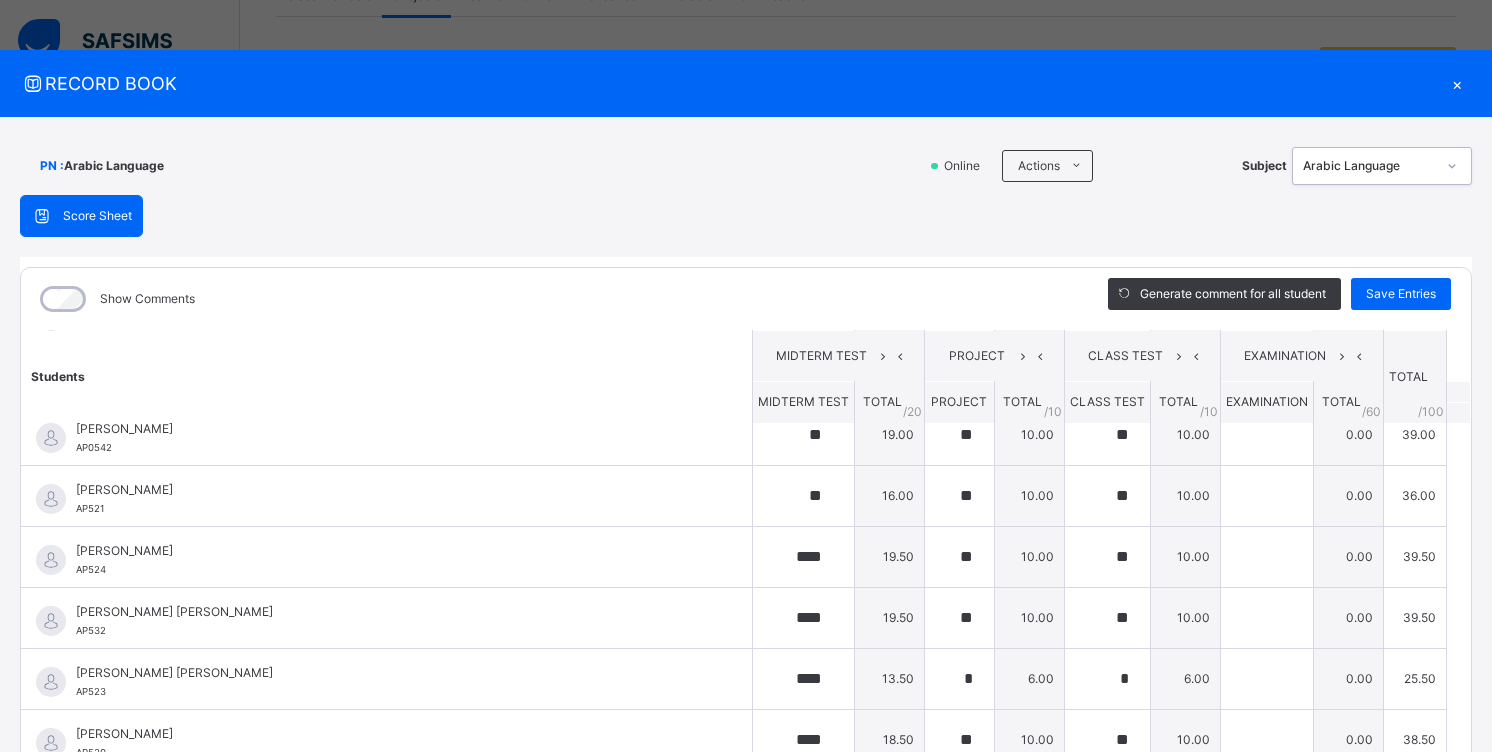 scroll, scrollTop: 1058, scrollLeft: 0, axis: vertical 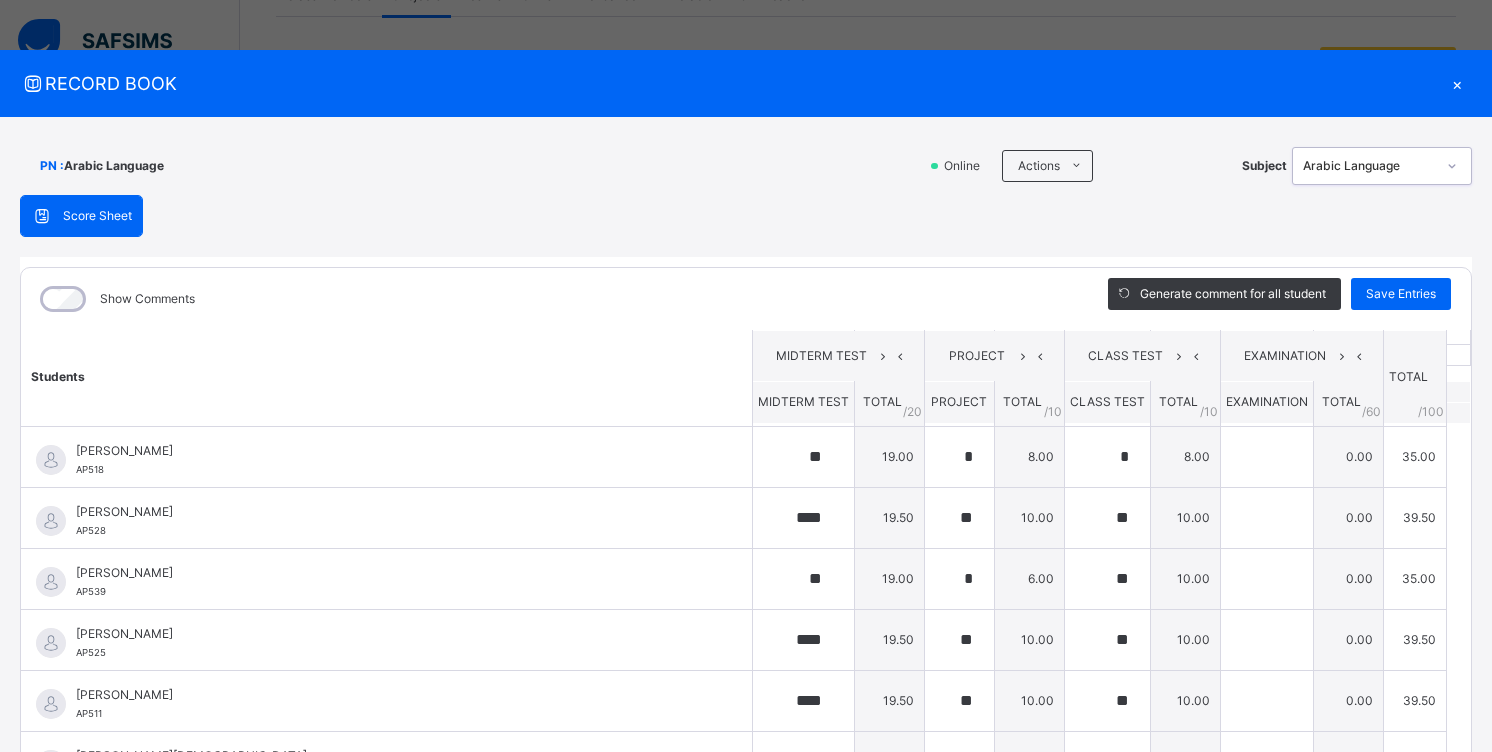 click 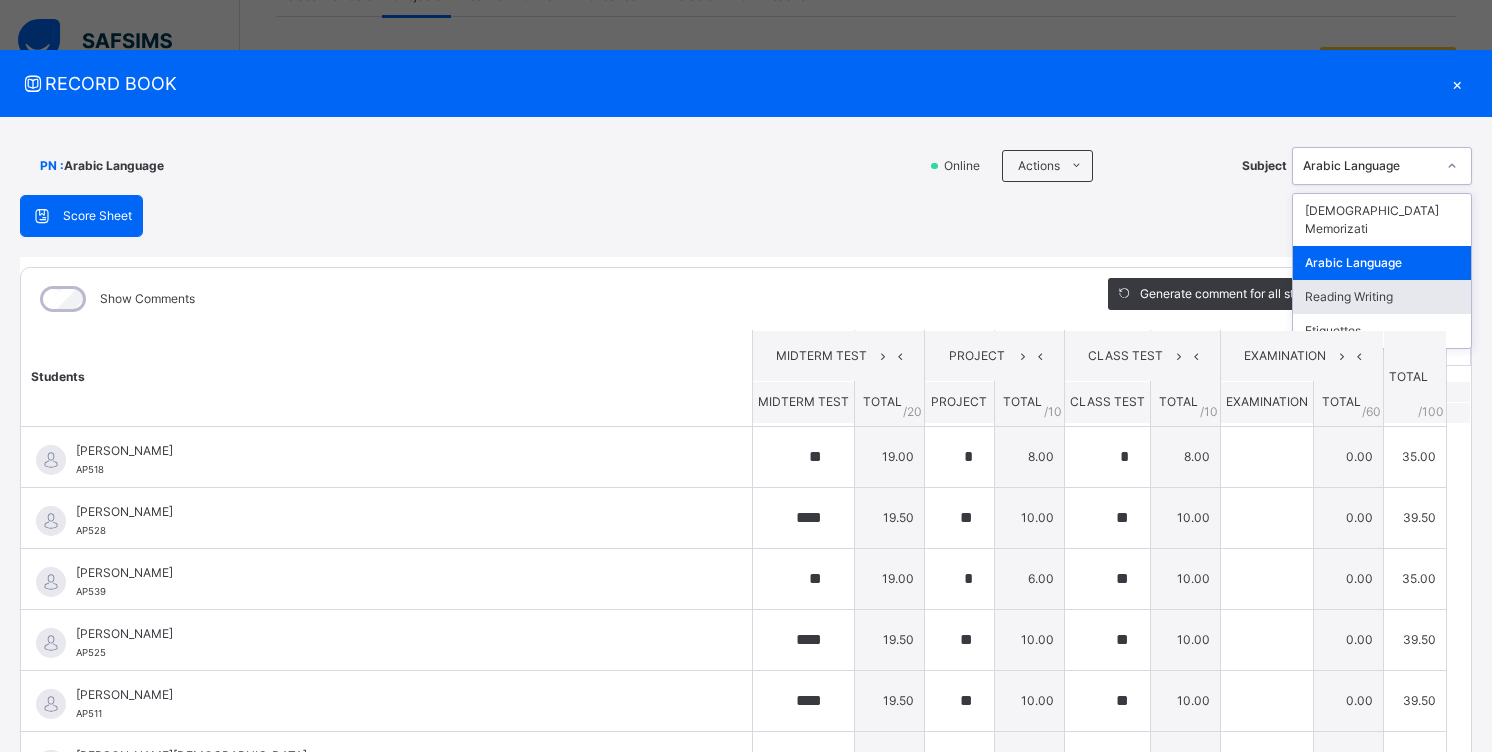 click on "Reading Writing" at bounding box center [1382, 297] 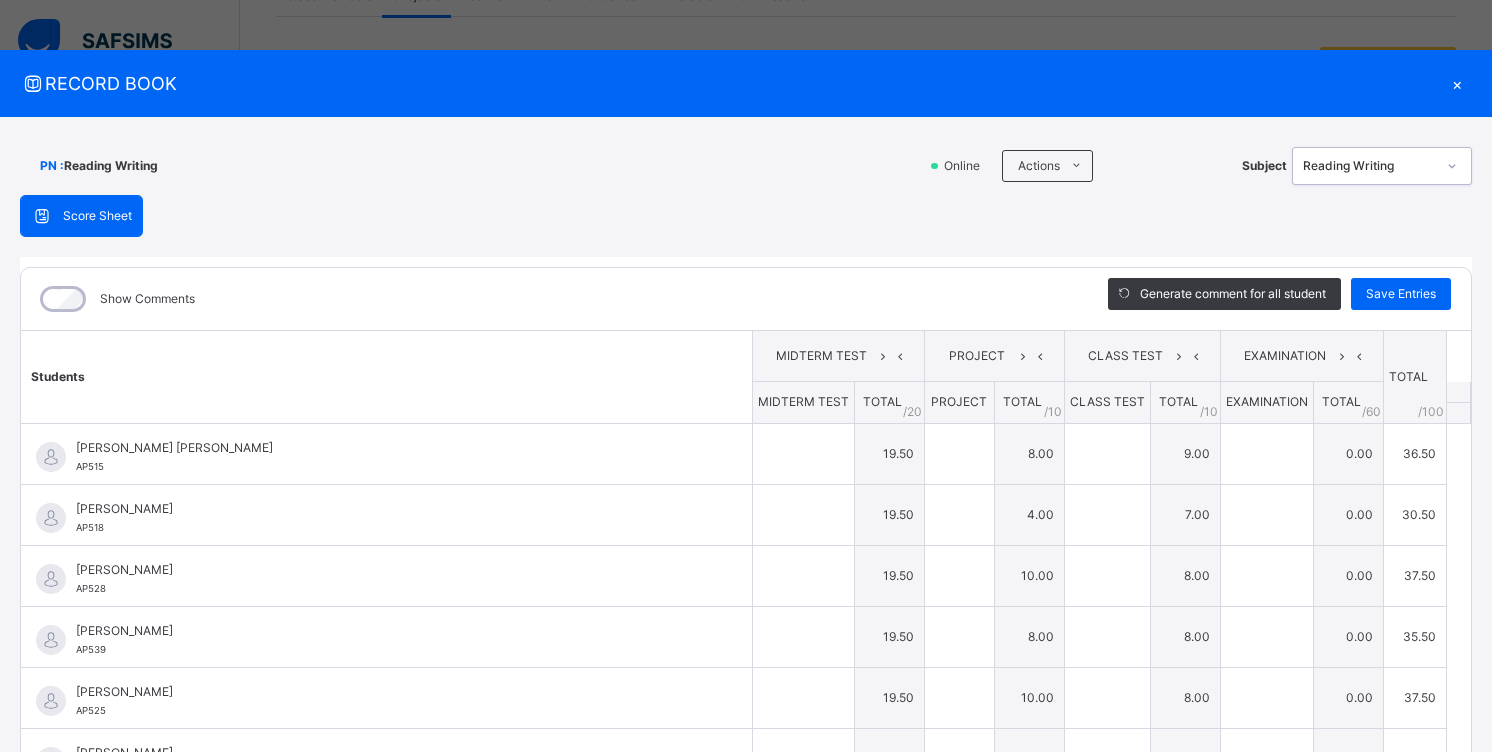 type on "****" 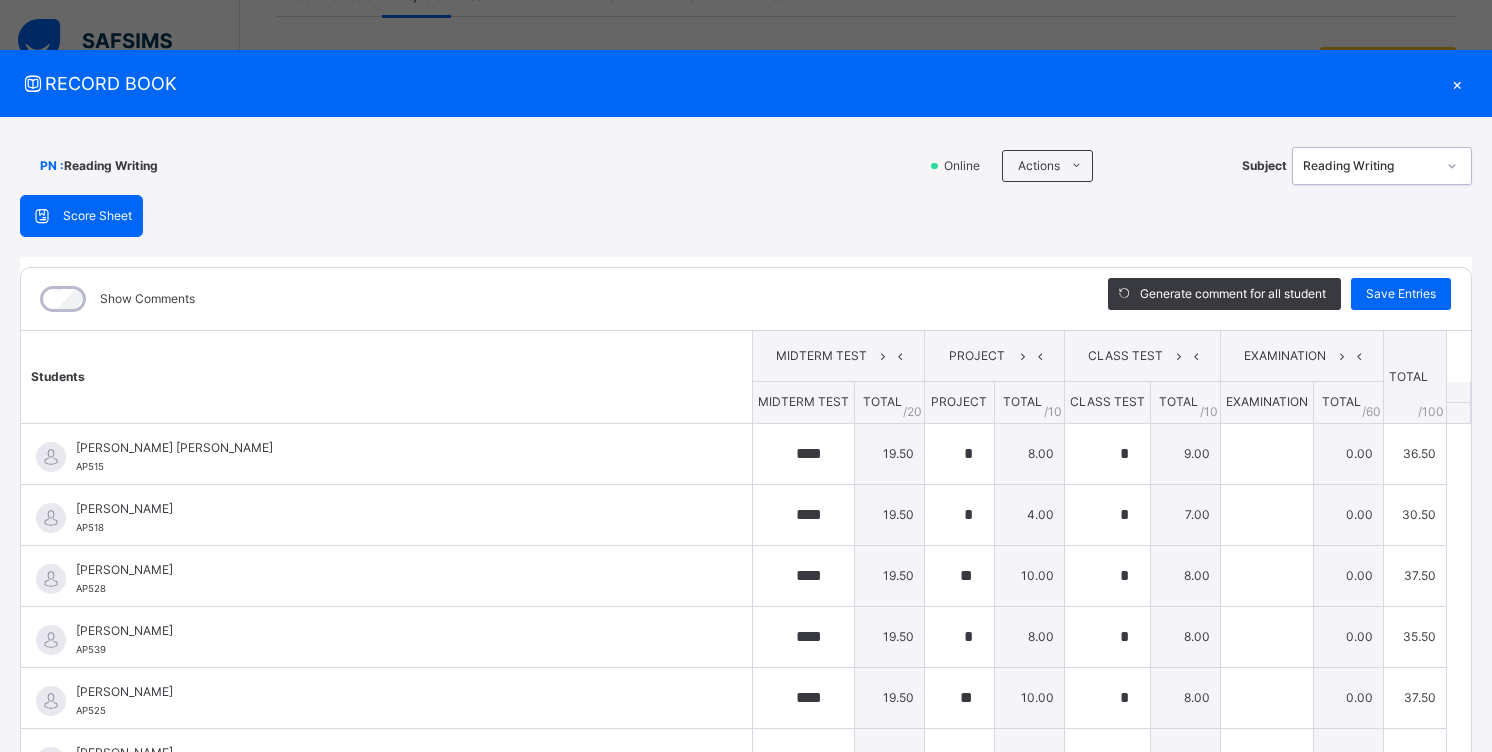 type on "****" 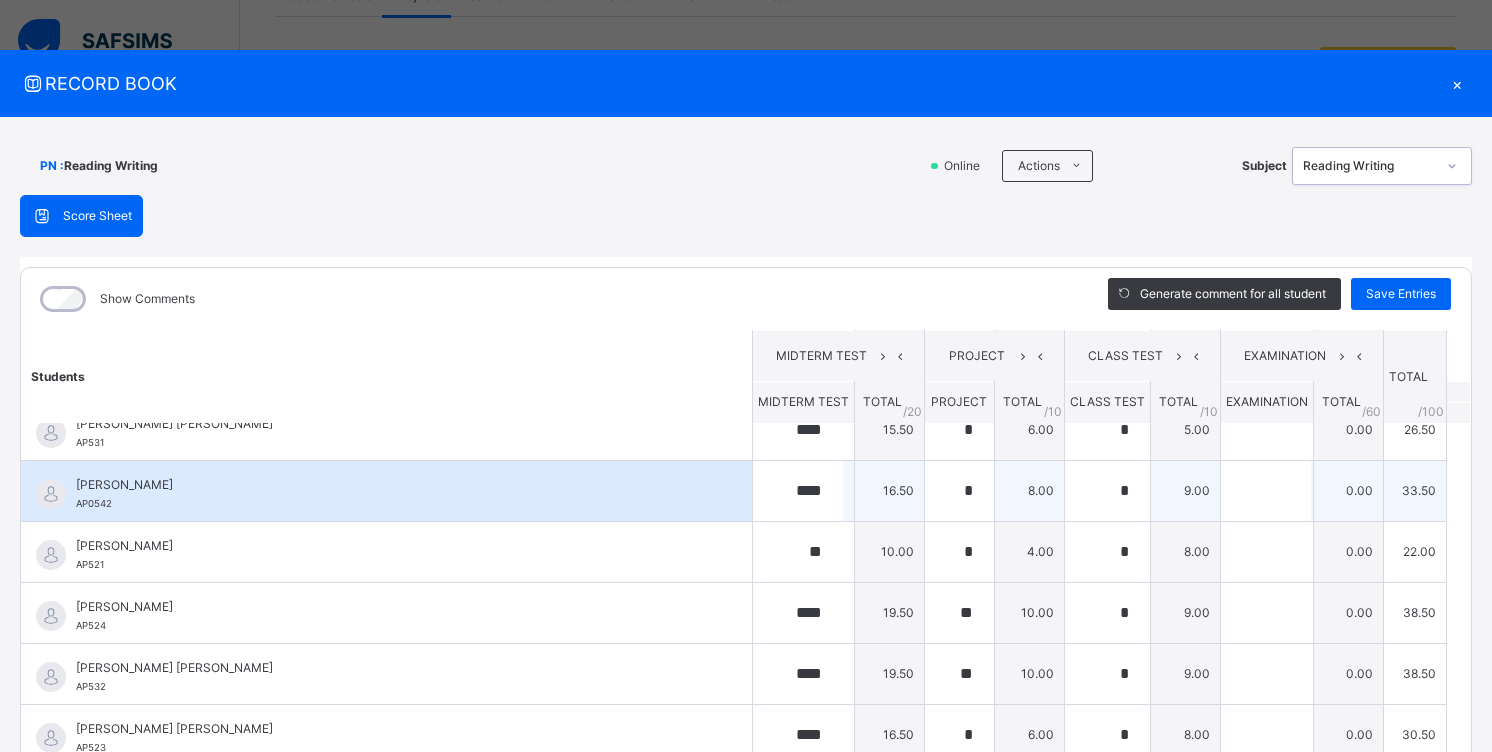 scroll, scrollTop: 1058, scrollLeft: 0, axis: vertical 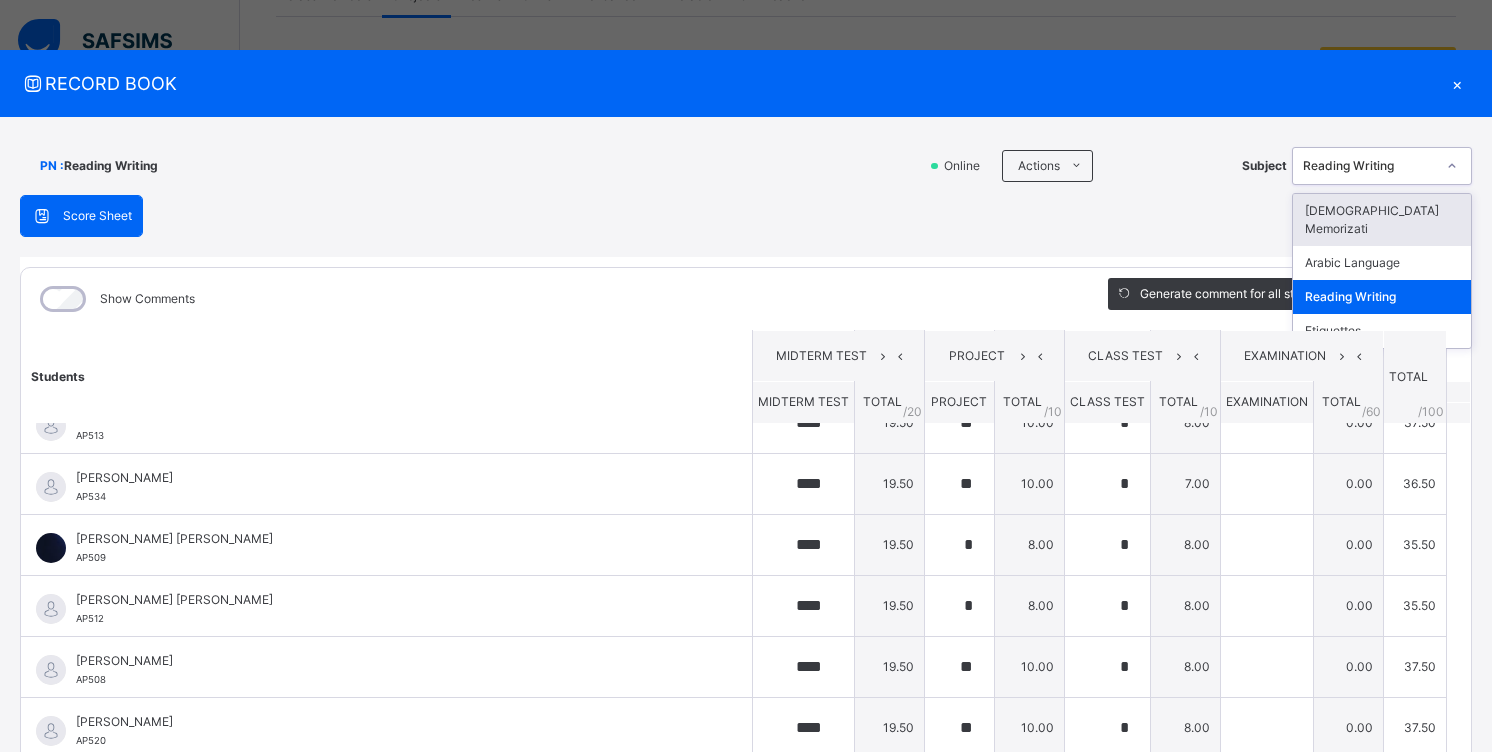 click 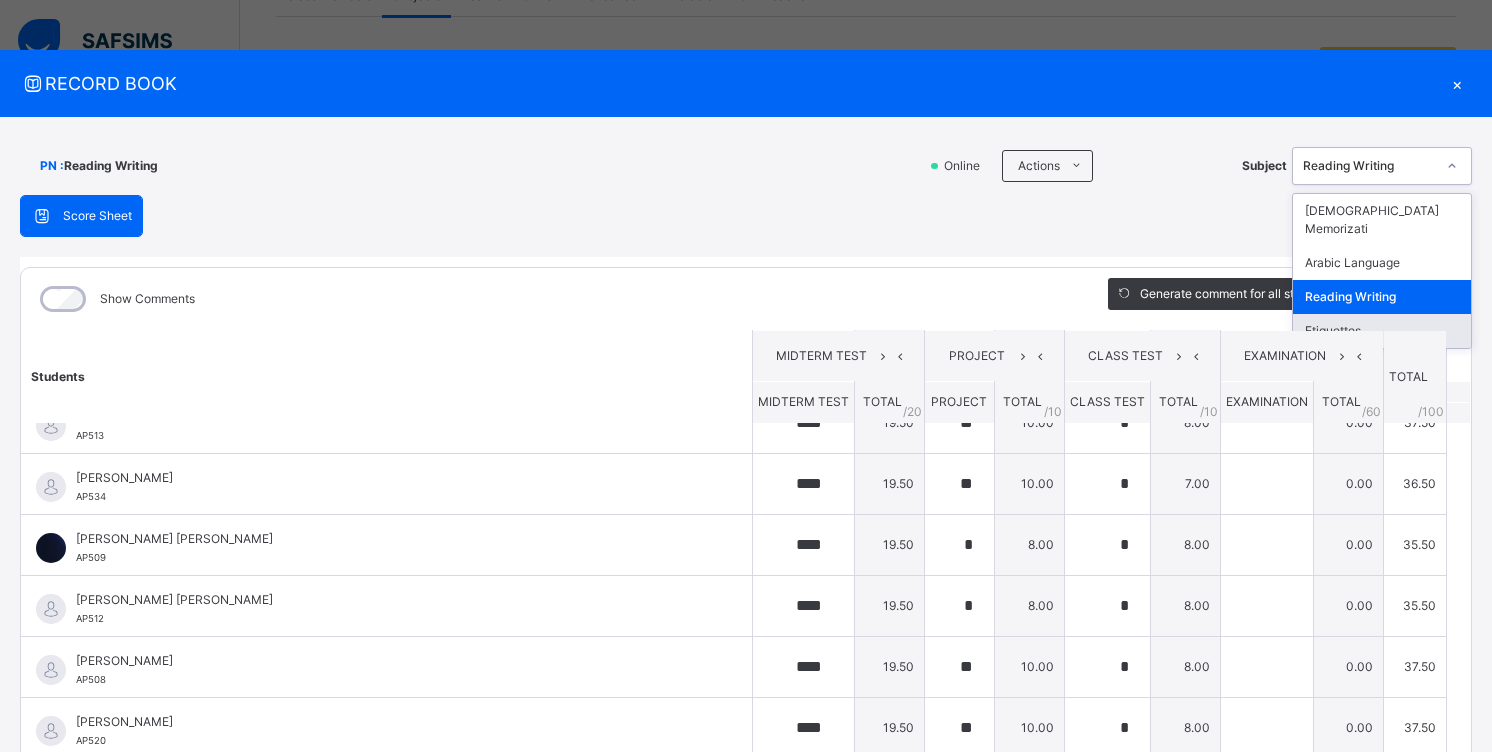 click on "Etiquettes" at bounding box center (1382, 331) 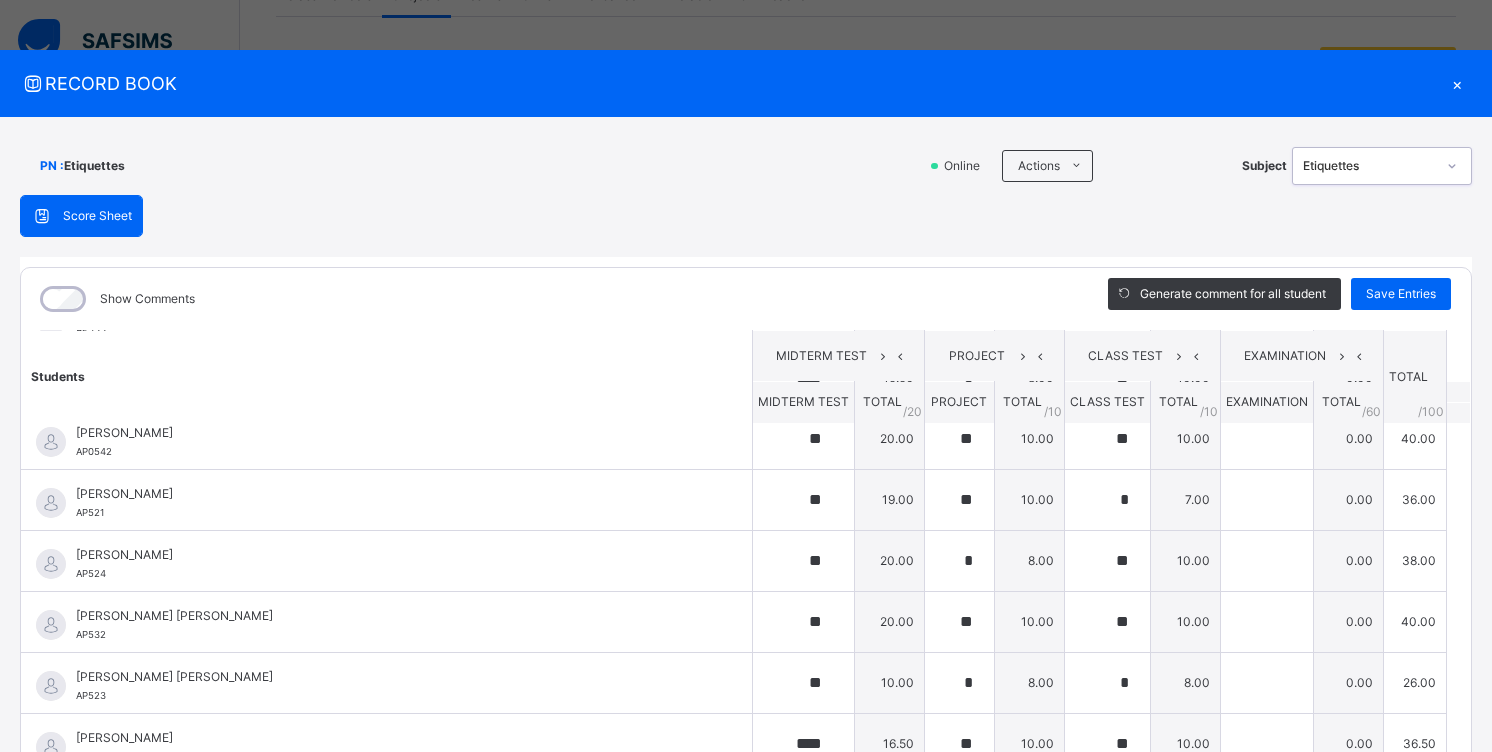 scroll, scrollTop: 1058, scrollLeft: 0, axis: vertical 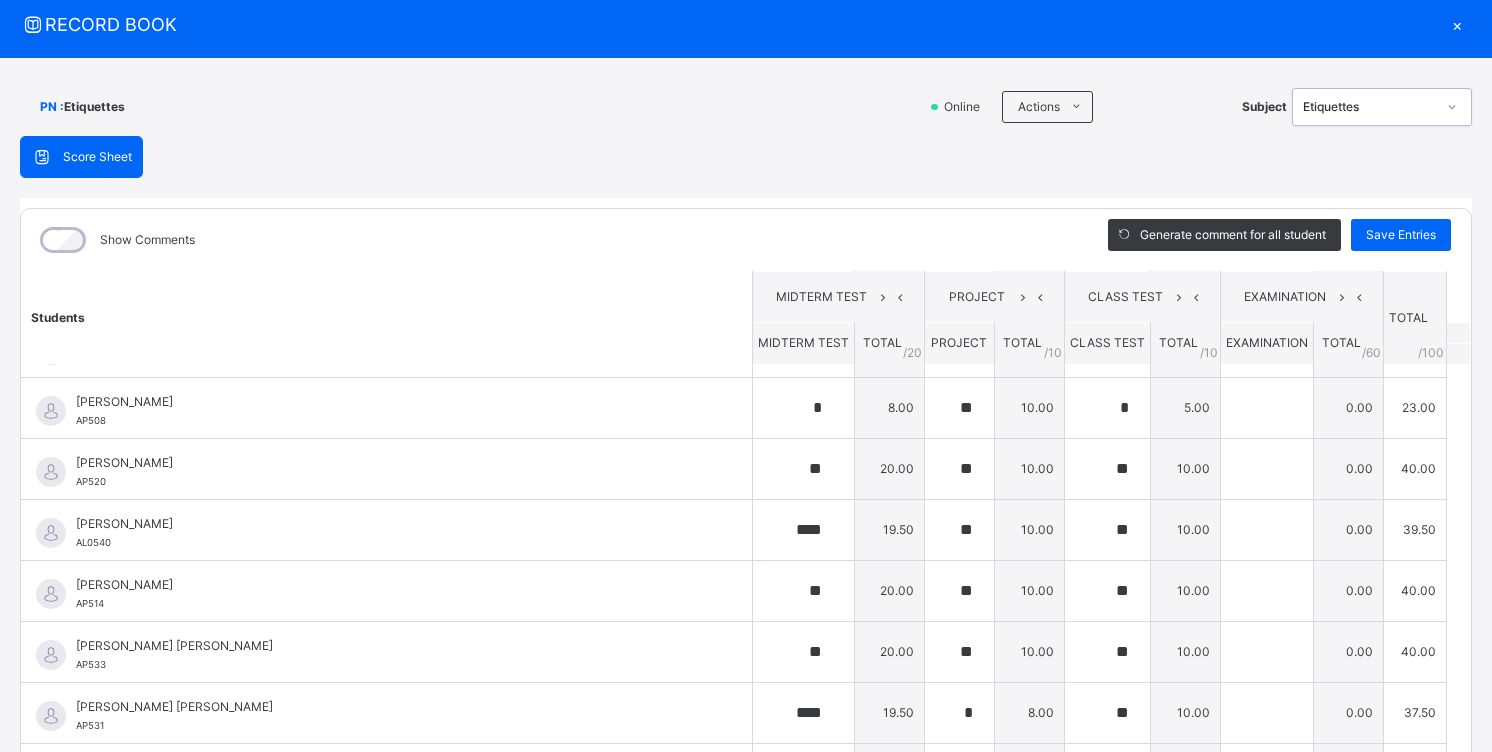 click at bounding box center (1452, 107) 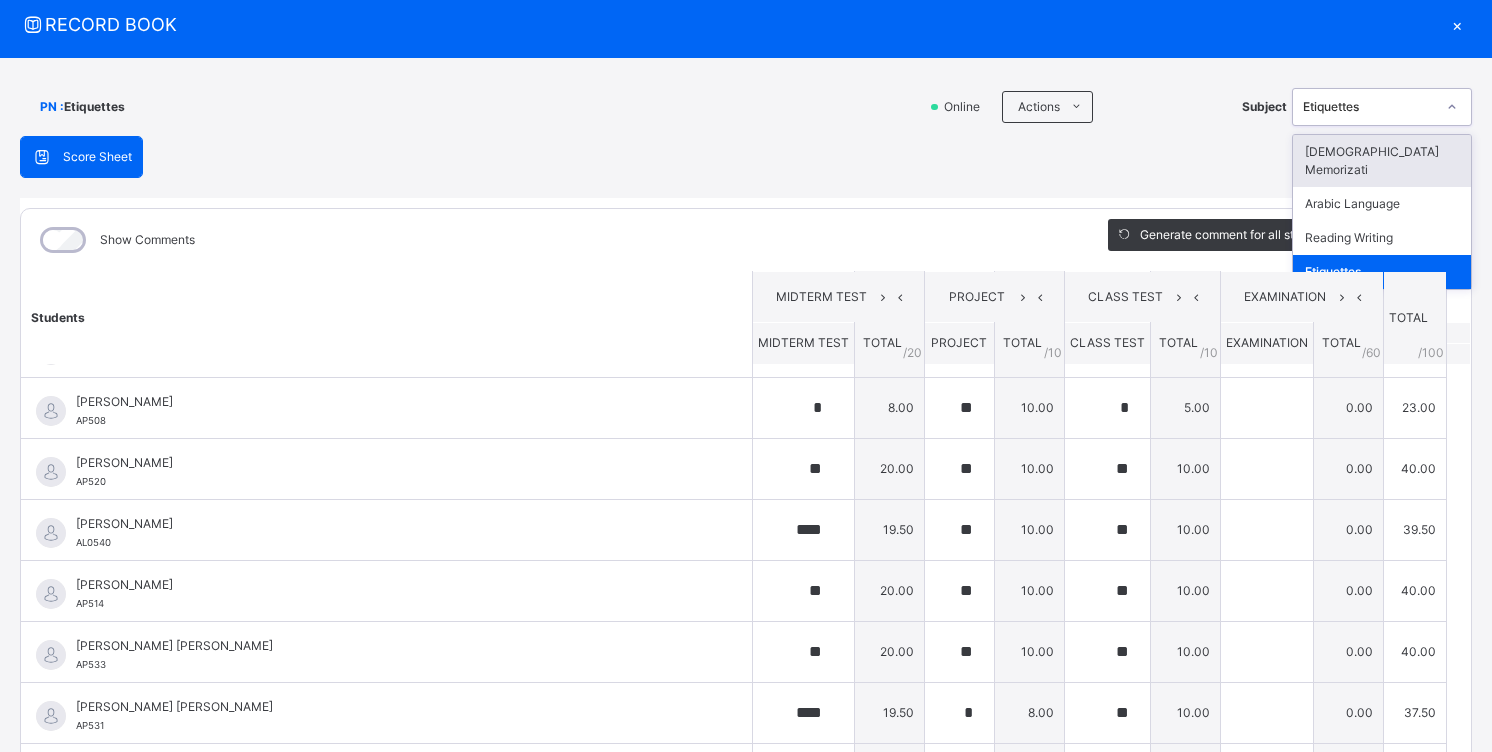 click on "Score Sheet Score Sheet Show Comments   Generate comment for all student   Save Entries Class Level:  PN   Subject:  Etiquettes Session:  2024/2025 Session Session:  Third Term Students MIDTERM TEST PROJECT CLASS TEST EXAMINATION TOTAL /100 Comment MIDTERM TEST TOTAL / 20 PROJECT TOTAL / 10 CLASS TEST TOTAL / 10 EXAMINATION TOTAL / 60 [PERSON_NAME]  [PERSON_NAME]  AP515 [PERSON_NAME]  [PERSON_NAME]  AP515 ** 20.00 ** 10.00 ** 10.00 0.00 40.00 Generate comment 0 / 250   ×   Subject Teacher’s Comment Generate and see in full the comment developed by the AI with an option to regenerate the comment [PERSON_NAME]  [PERSON_NAME]    AP515   Total 40.00  / 100.00 [PERSON_NAME] Bot   Regenerate     Use this comment   [PERSON_NAME] [PERSON_NAME] AP518 [PERSON_NAME] [PERSON_NAME] AP518 ** 19.00 * 7.00 ** 10.00 0.00 36.00 Generate comment 0 / 250   ×   Subject Teacher’s Comment Generate and see in full the comment developed by the AI with an option to regenerate the comment [PERSON_NAME] [PERSON_NAME]   AP518   Total 36.00  / 100.00 [PERSON_NAME] Bot" at bounding box center [746, 459] 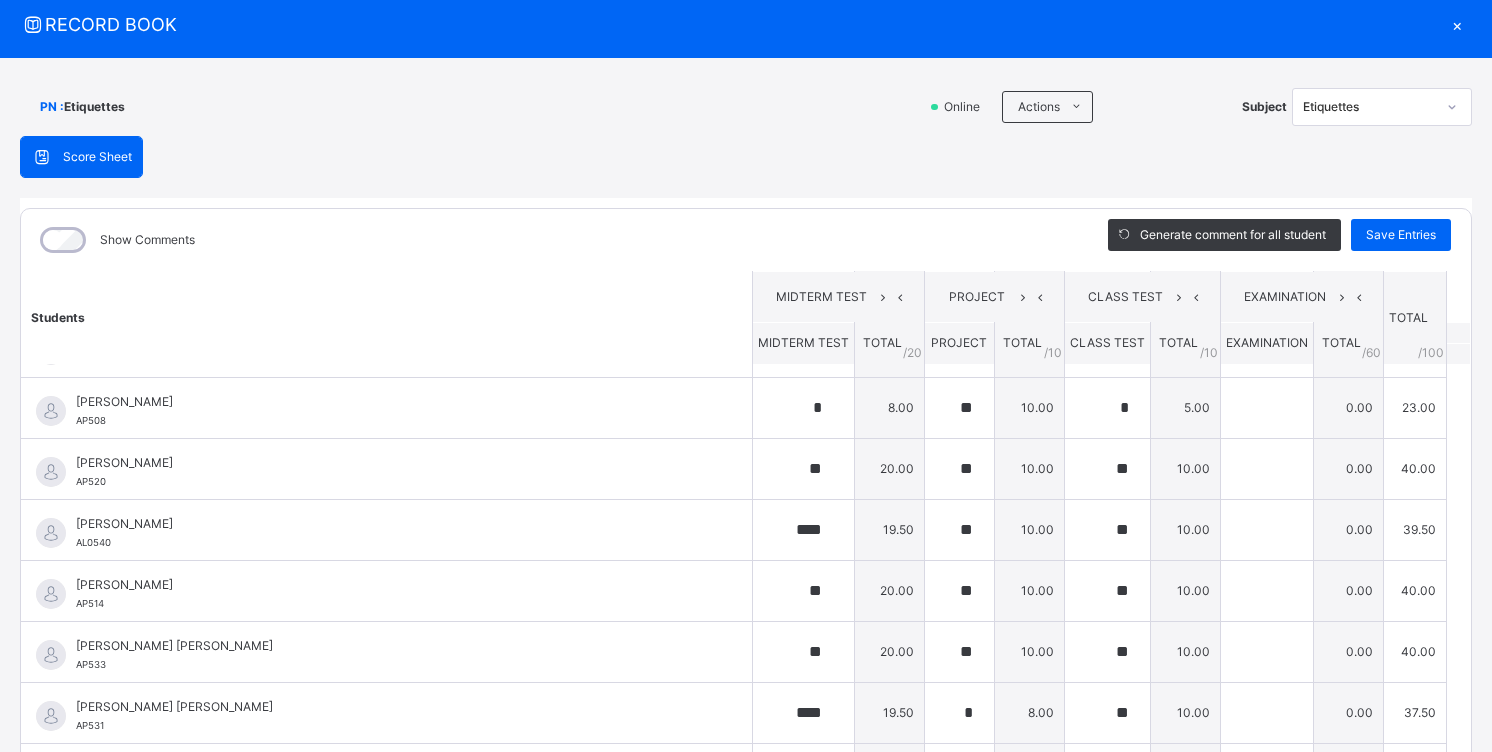 click on "×" at bounding box center [1457, 24] 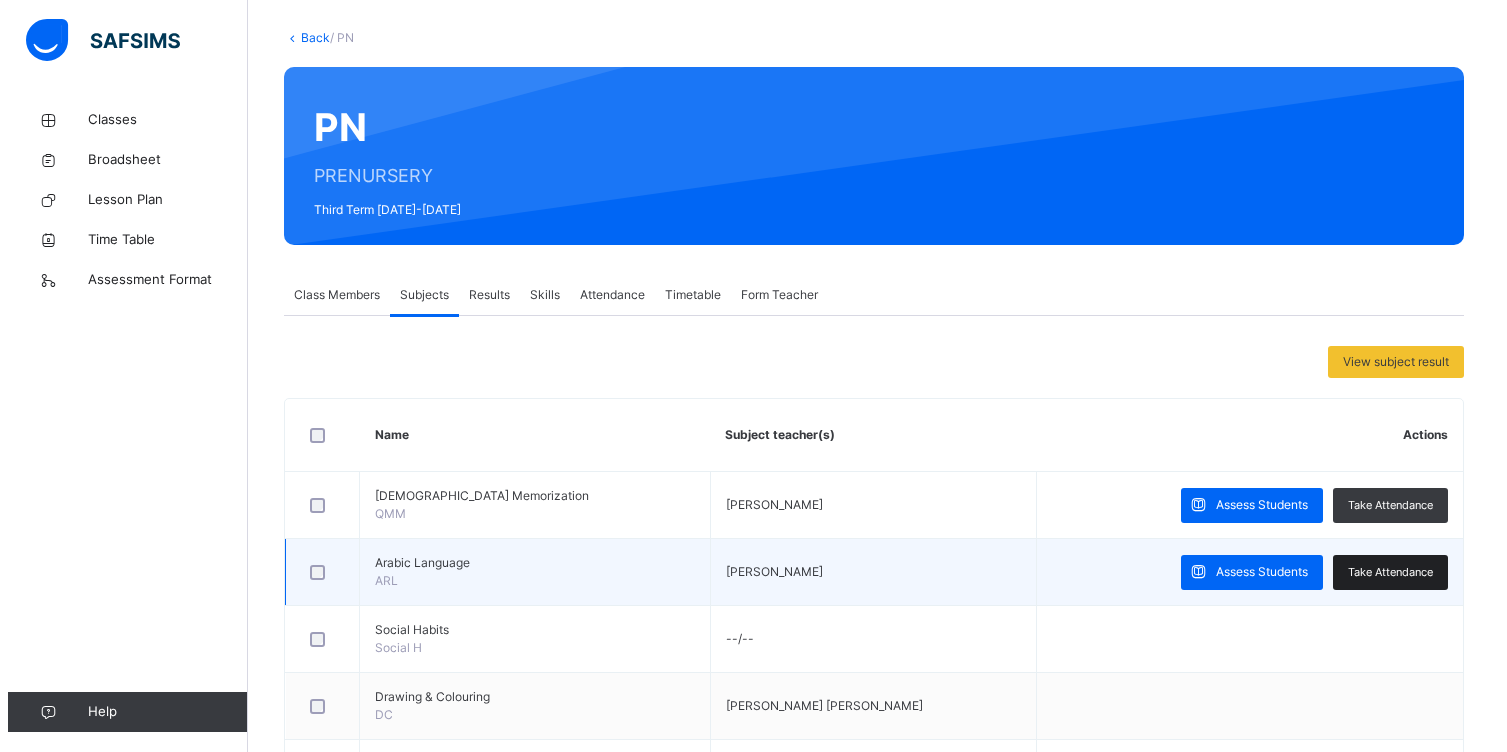 scroll, scrollTop: 0, scrollLeft: 0, axis: both 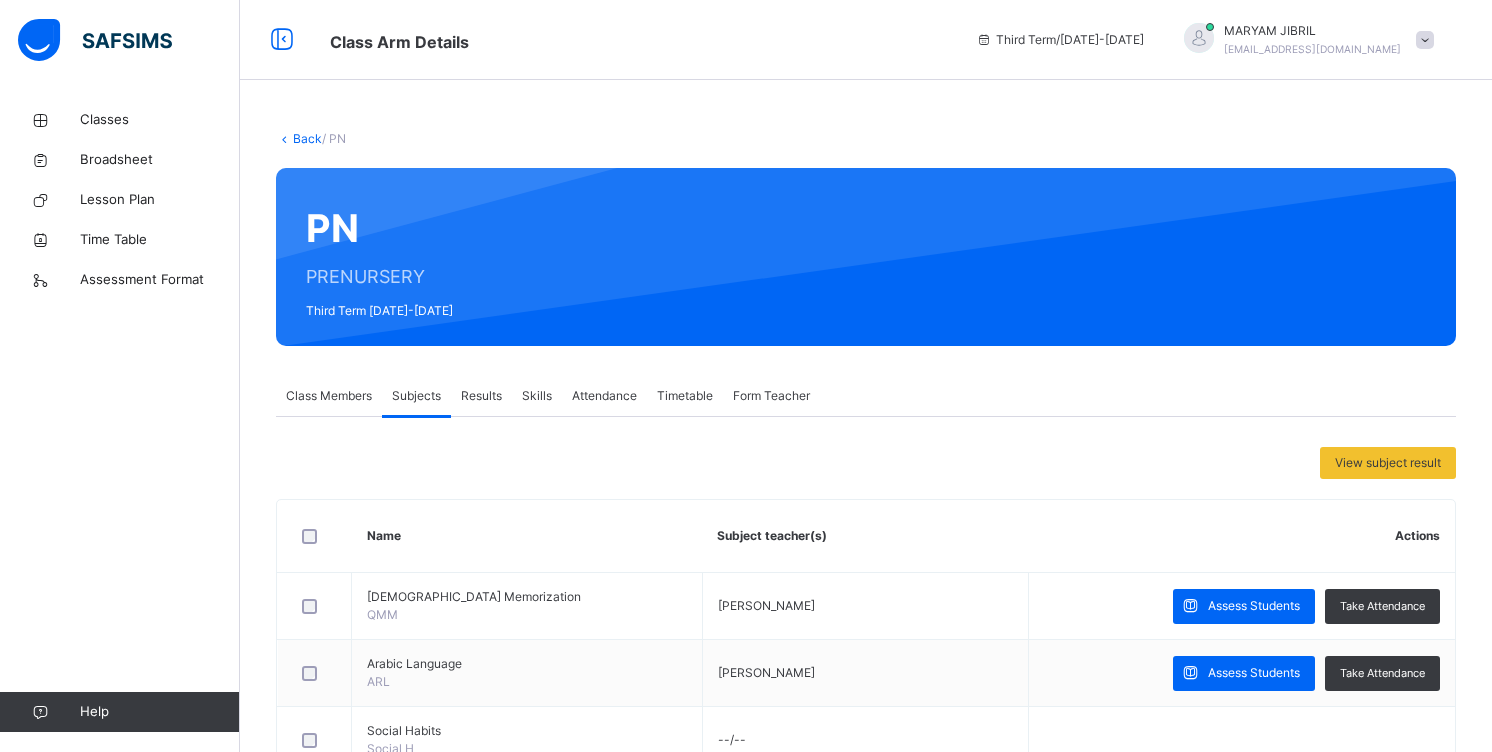 click at bounding box center (1425, 40) 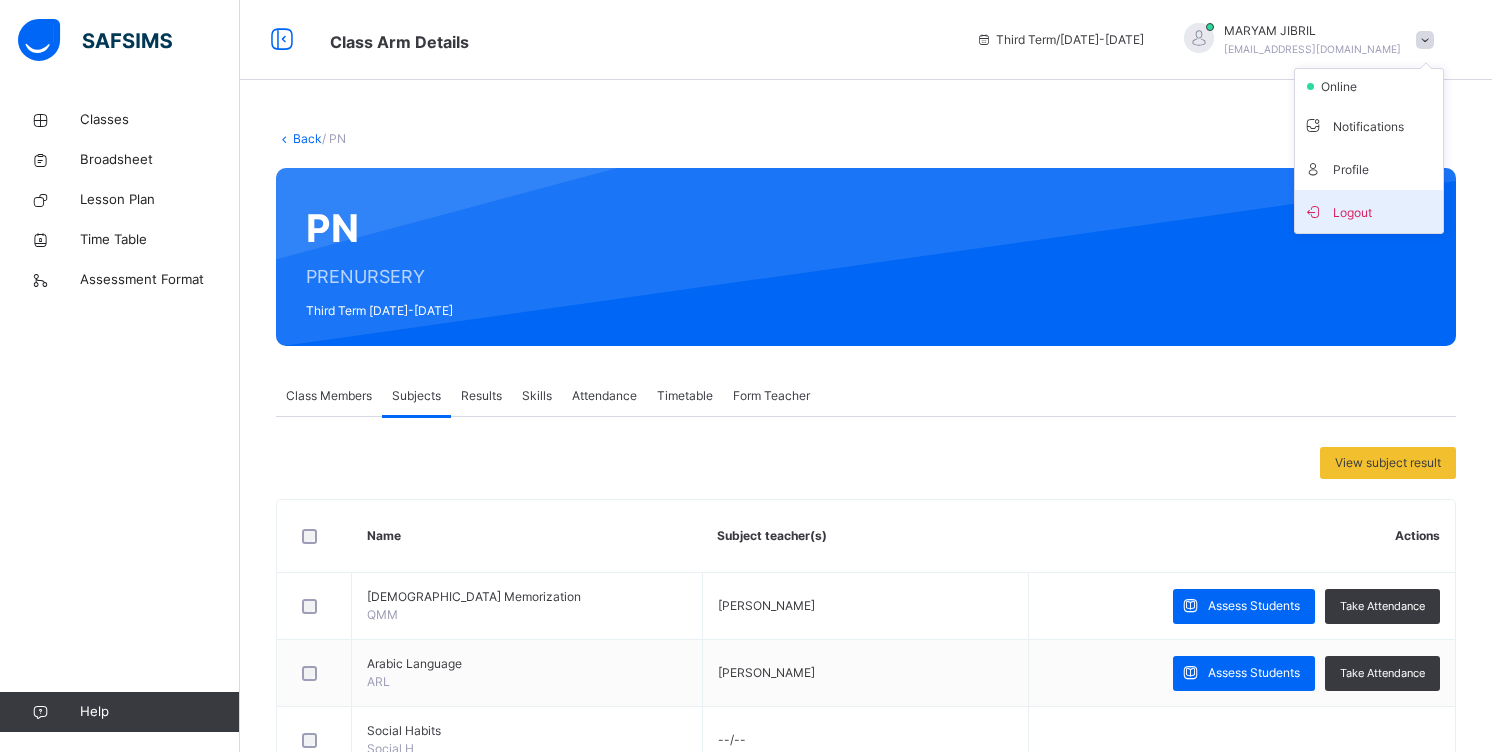 click on "Logout" at bounding box center (1369, 211) 